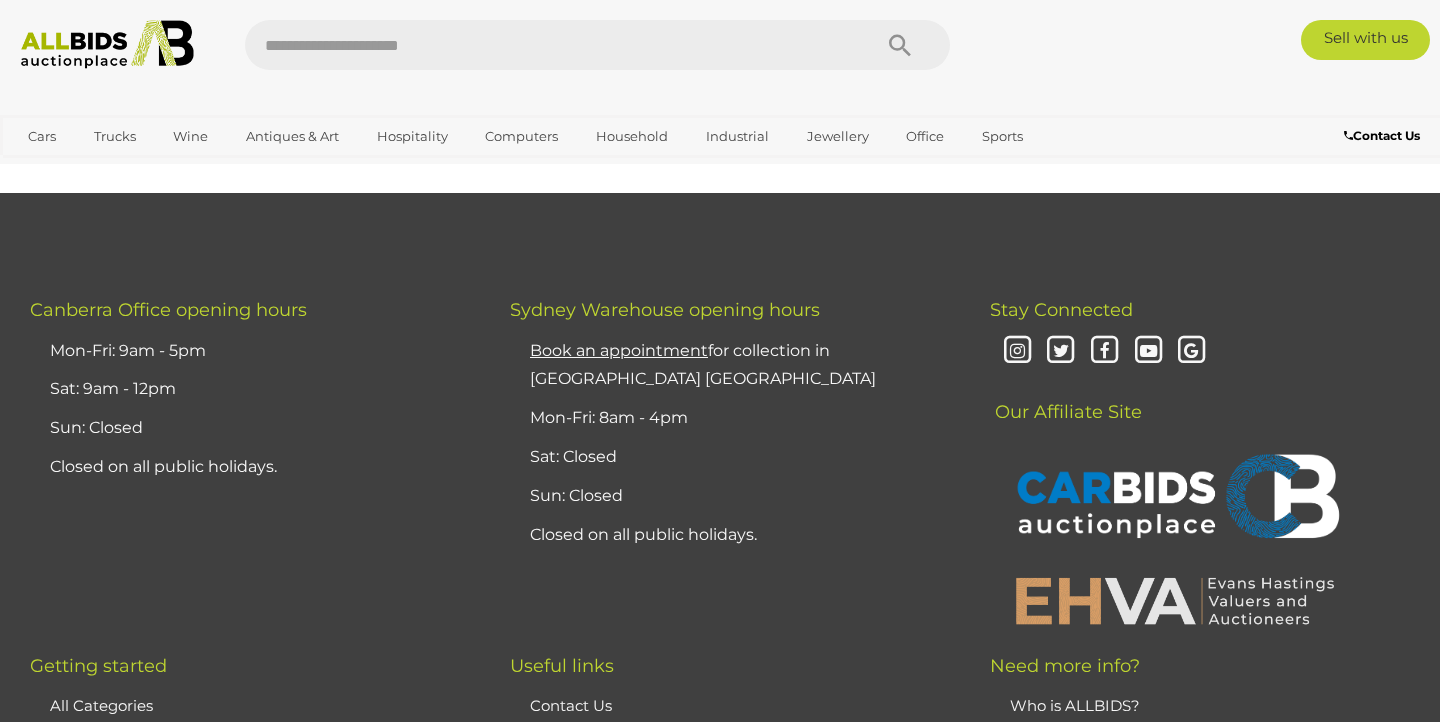 scroll, scrollTop: 0, scrollLeft: 0, axis: both 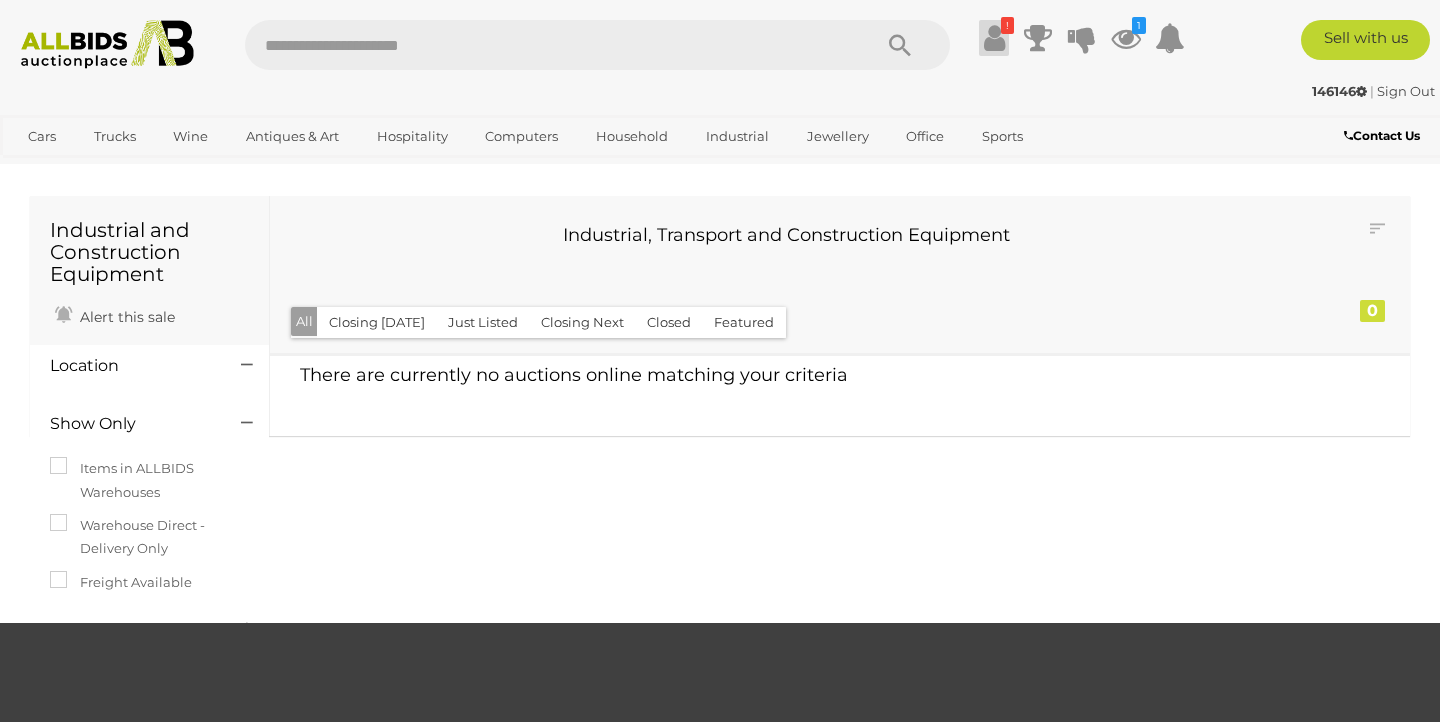click at bounding box center [994, 38] 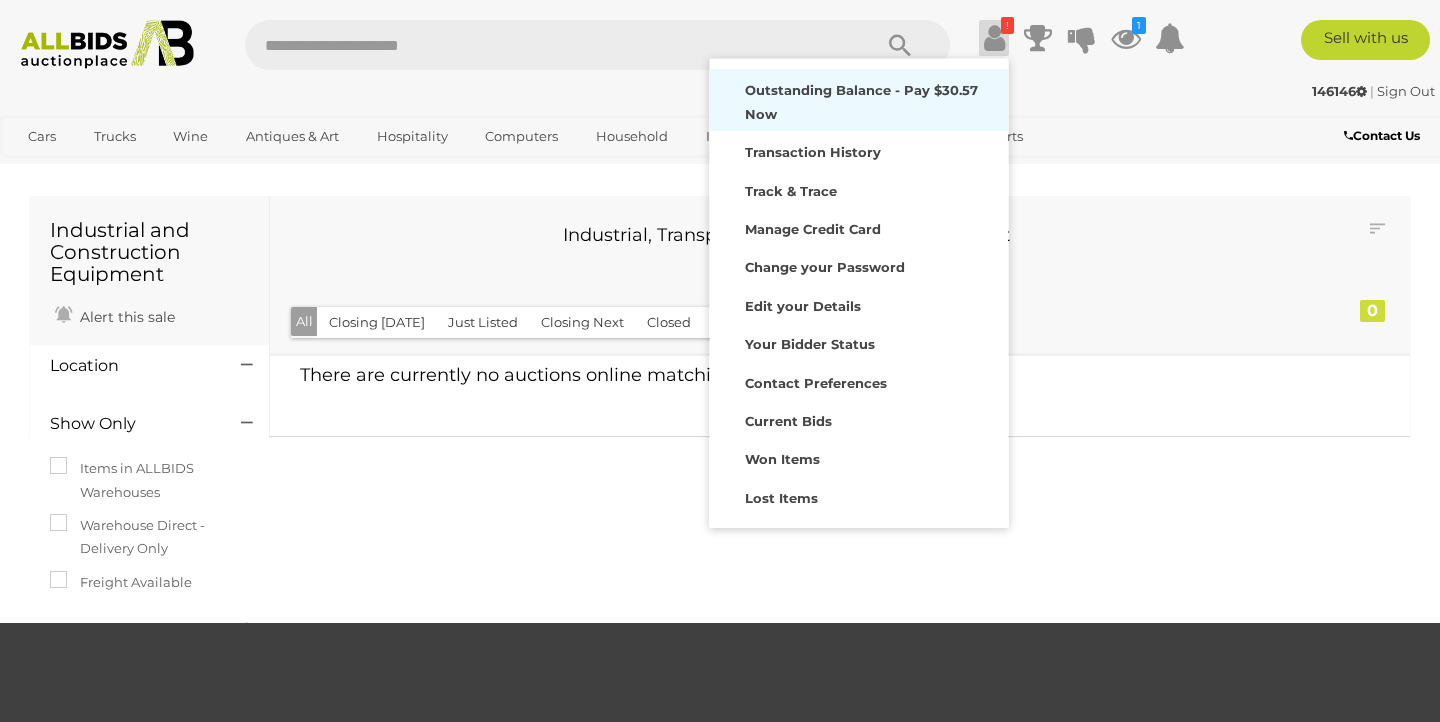 click on "Outstanding Balance - Pay $30.57 Now" at bounding box center [861, 101] 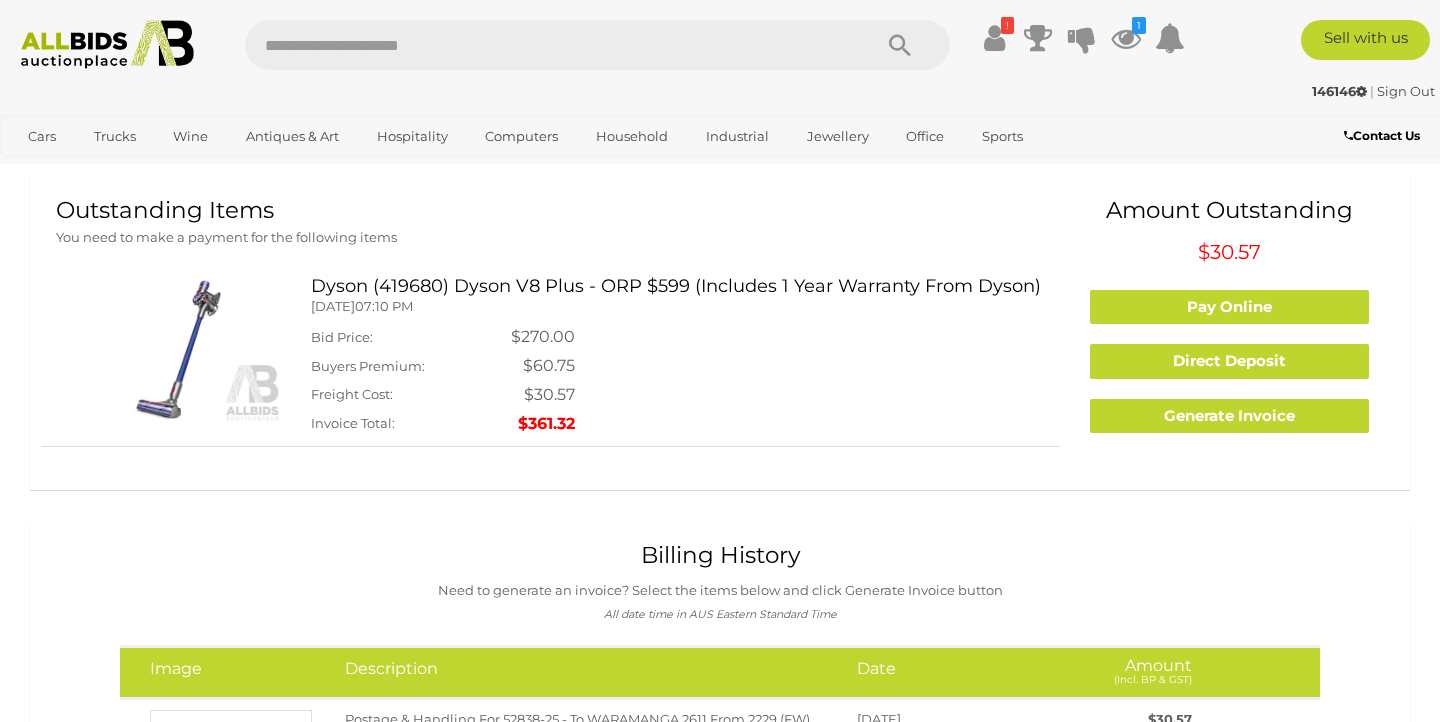 scroll, scrollTop: 28, scrollLeft: 0, axis: vertical 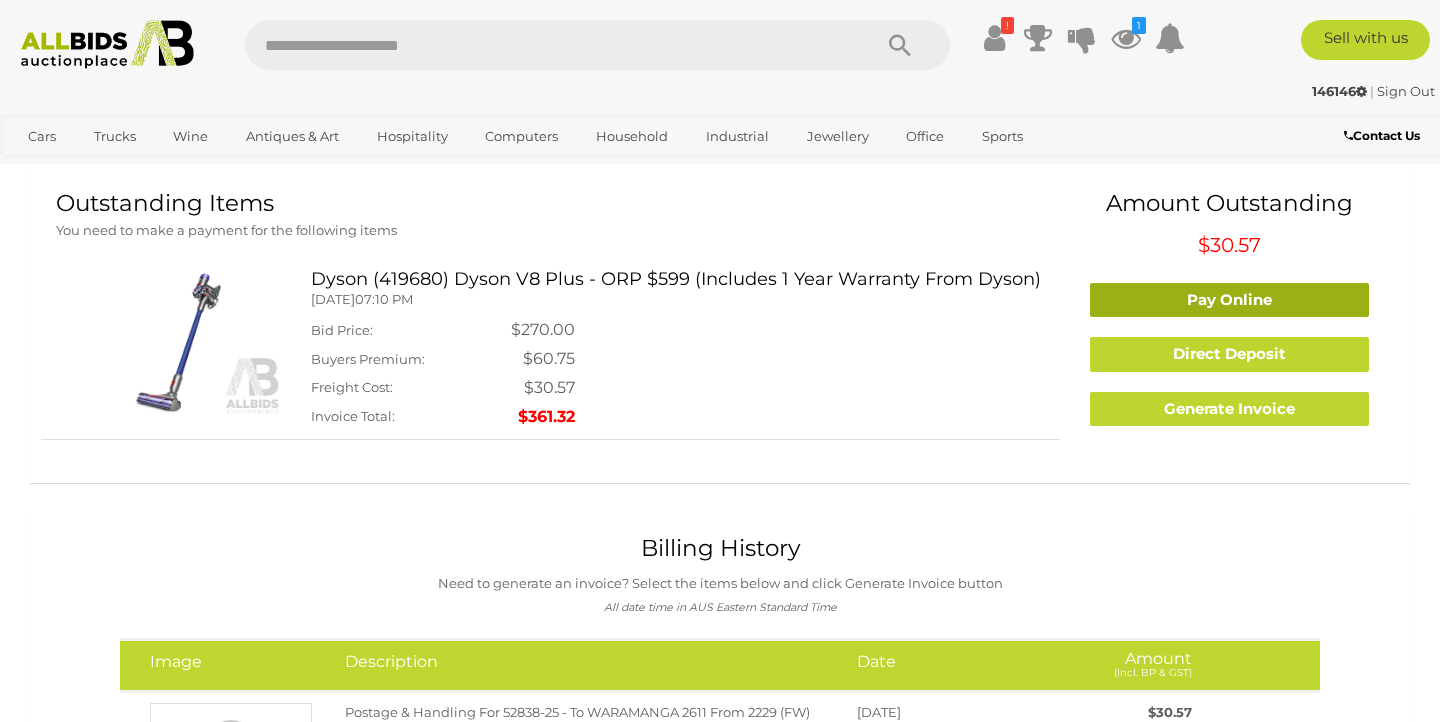 click on "Pay Online" at bounding box center [1230, 300] 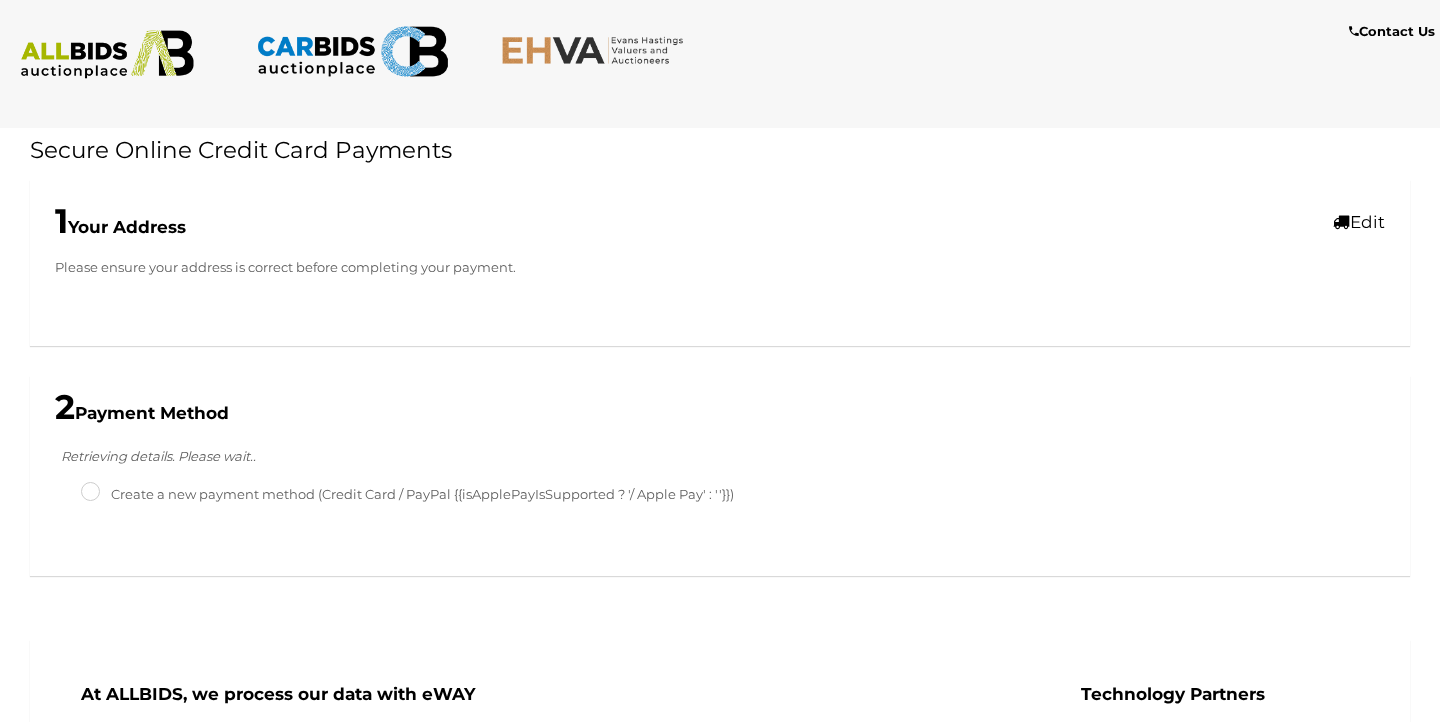 scroll, scrollTop: 0, scrollLeft: 0, axis: both 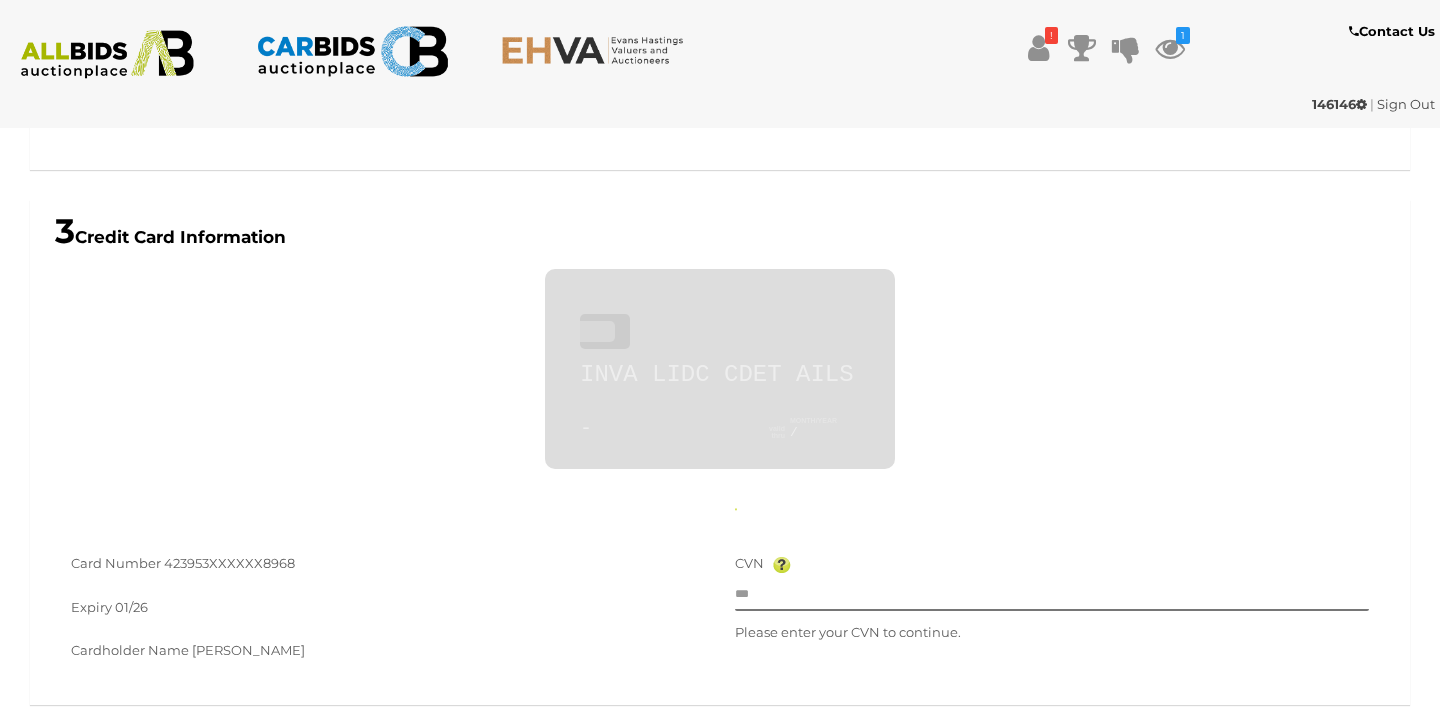 type on "**********" 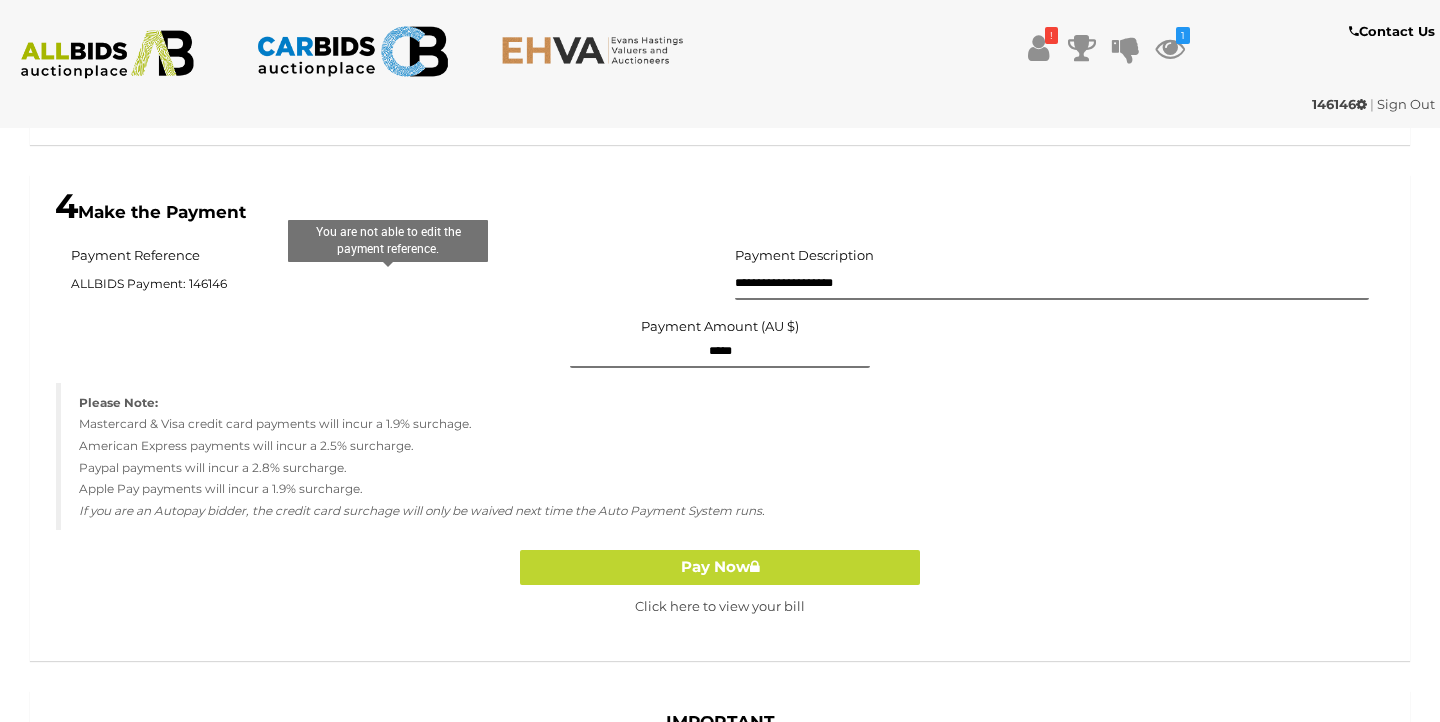 scroll, scrollTop: 1165, scrollLeft: 0, axis: vertical 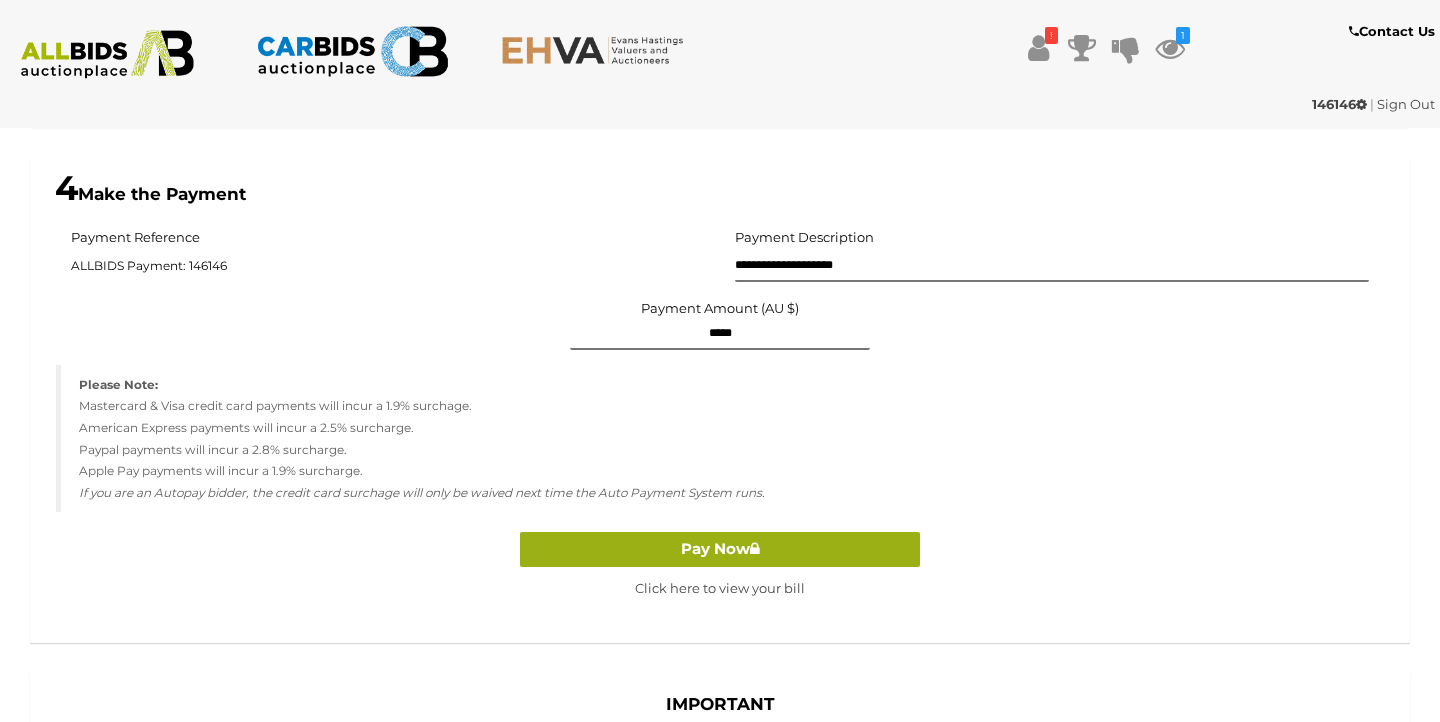 click on "Pay Now" at bounding box center (720, 549) 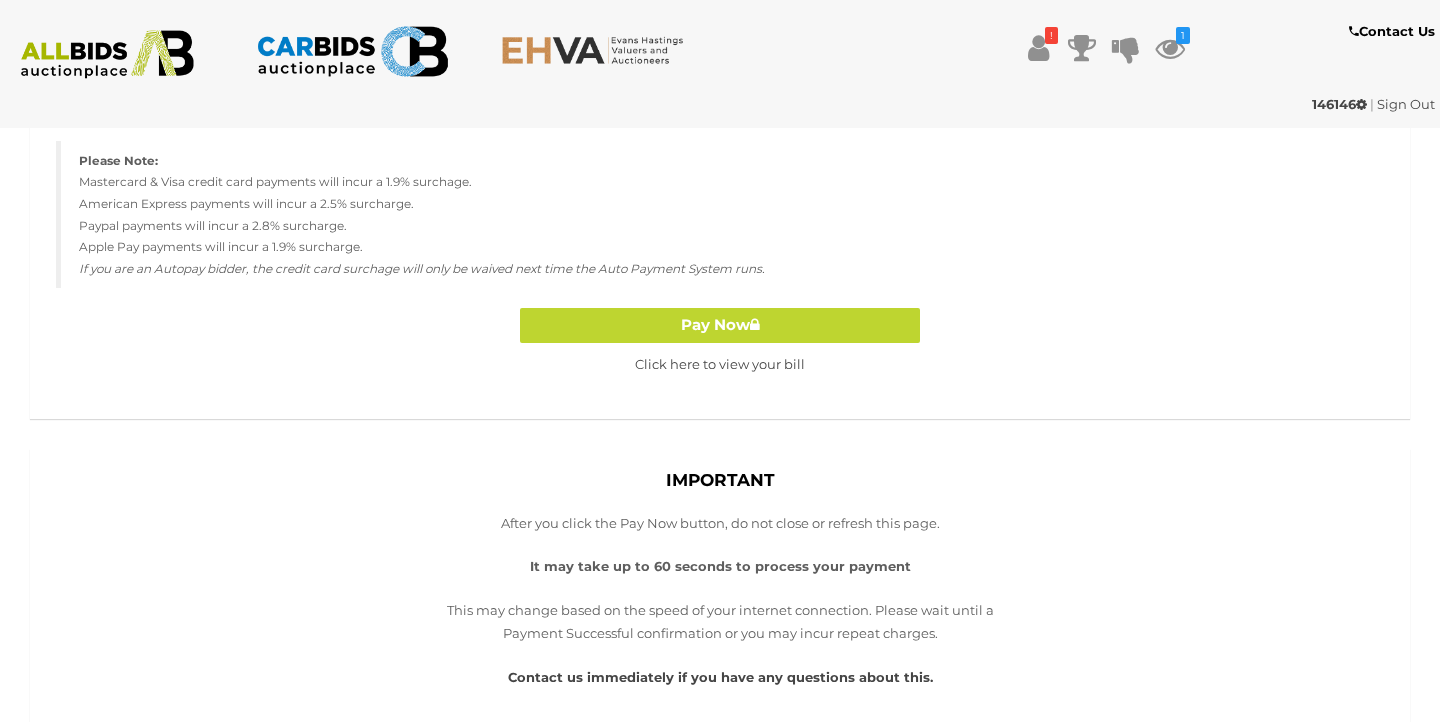 scroll, scrollTop: 1330, scrollLeft: 0, axis: vertical 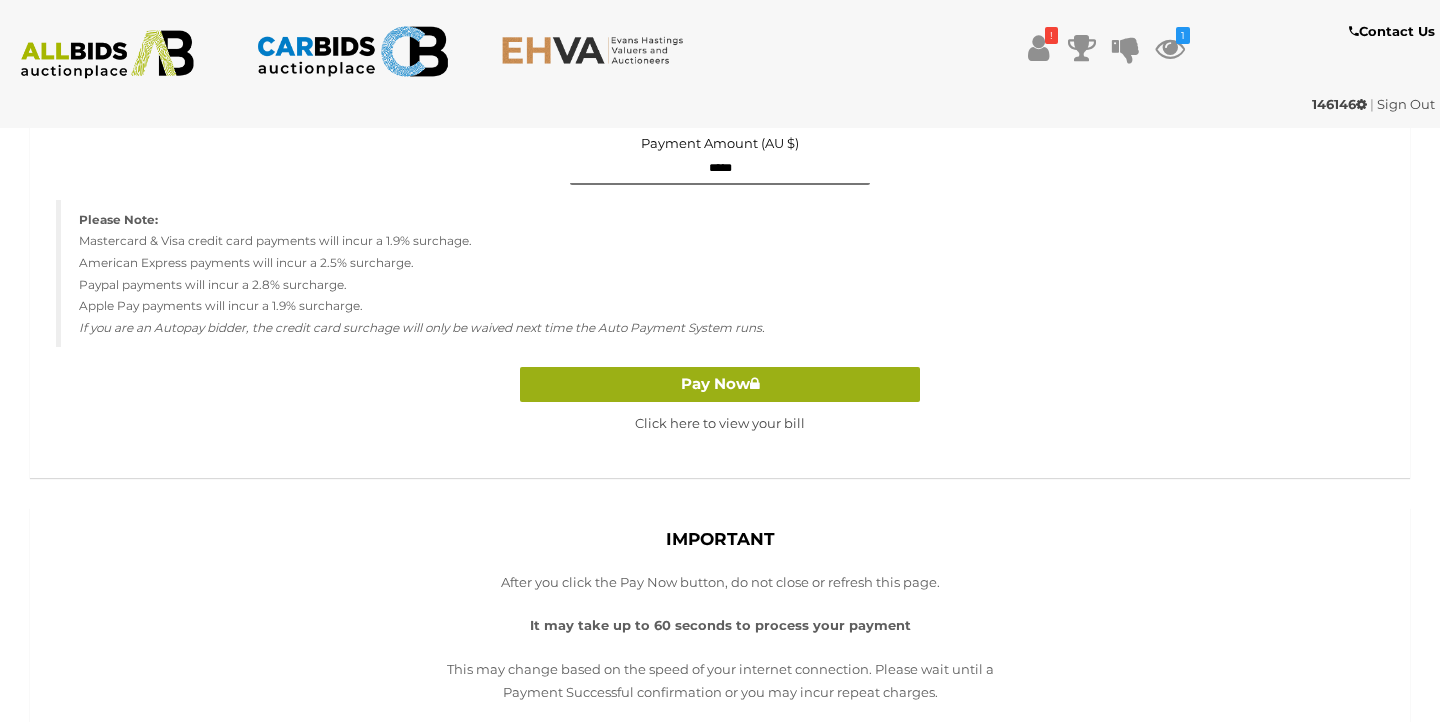 click on "Pay Now" at bounding box center [720, 384] 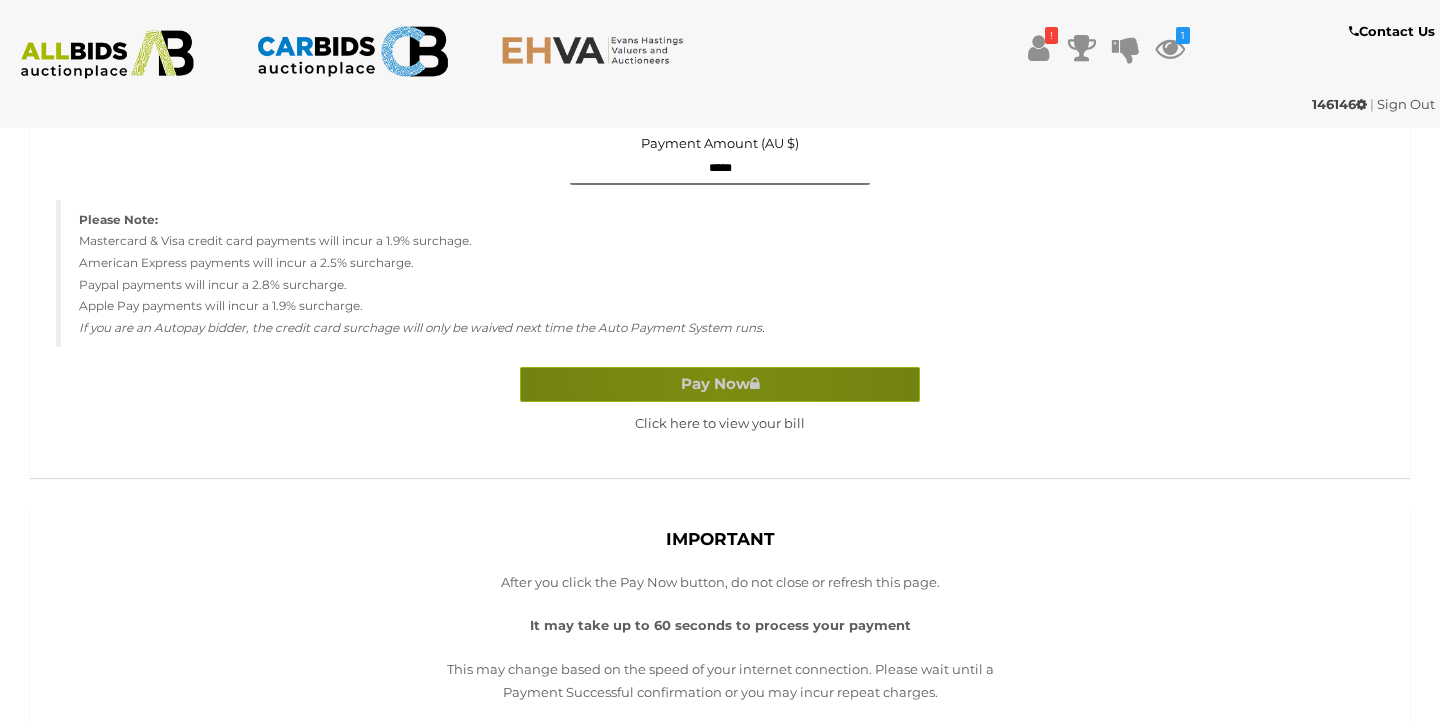 scroll, scrollTop: 968, scrollLeft: 0, axis: vertical 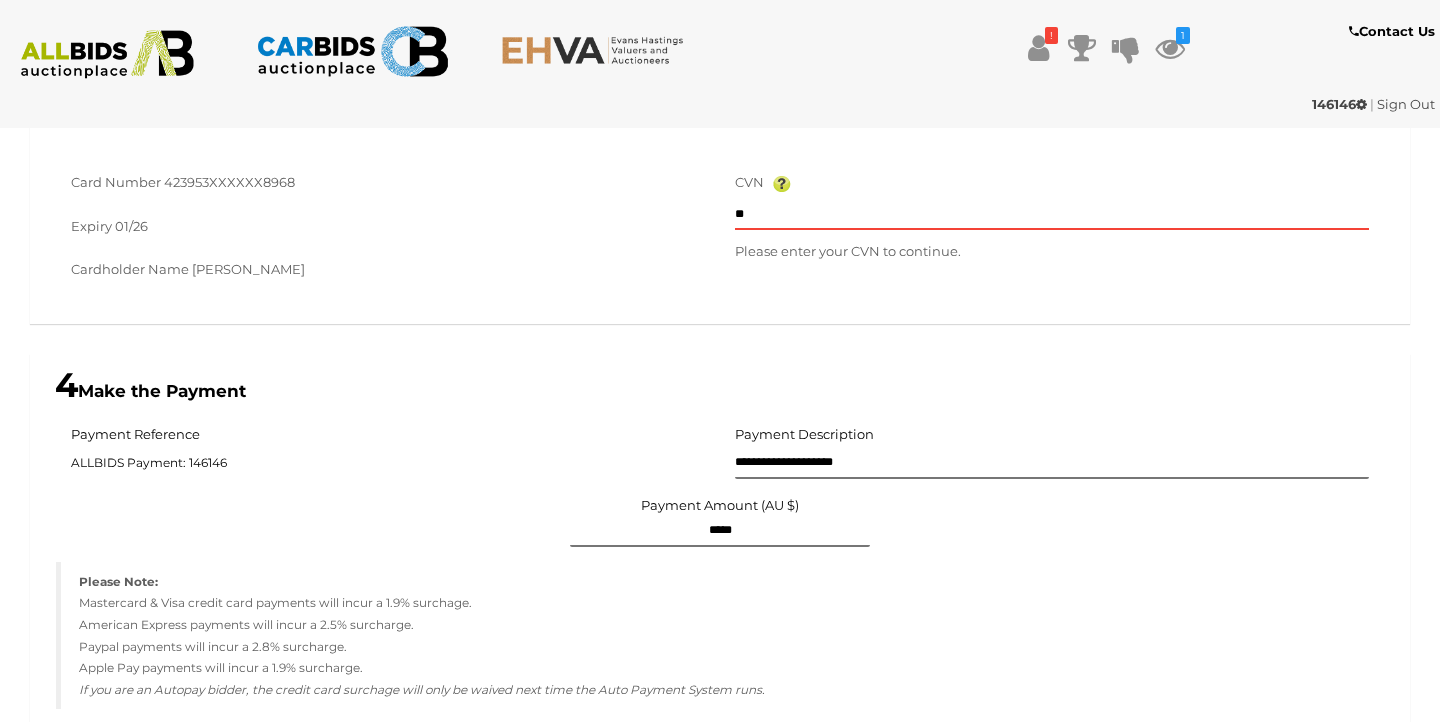 type on "***" 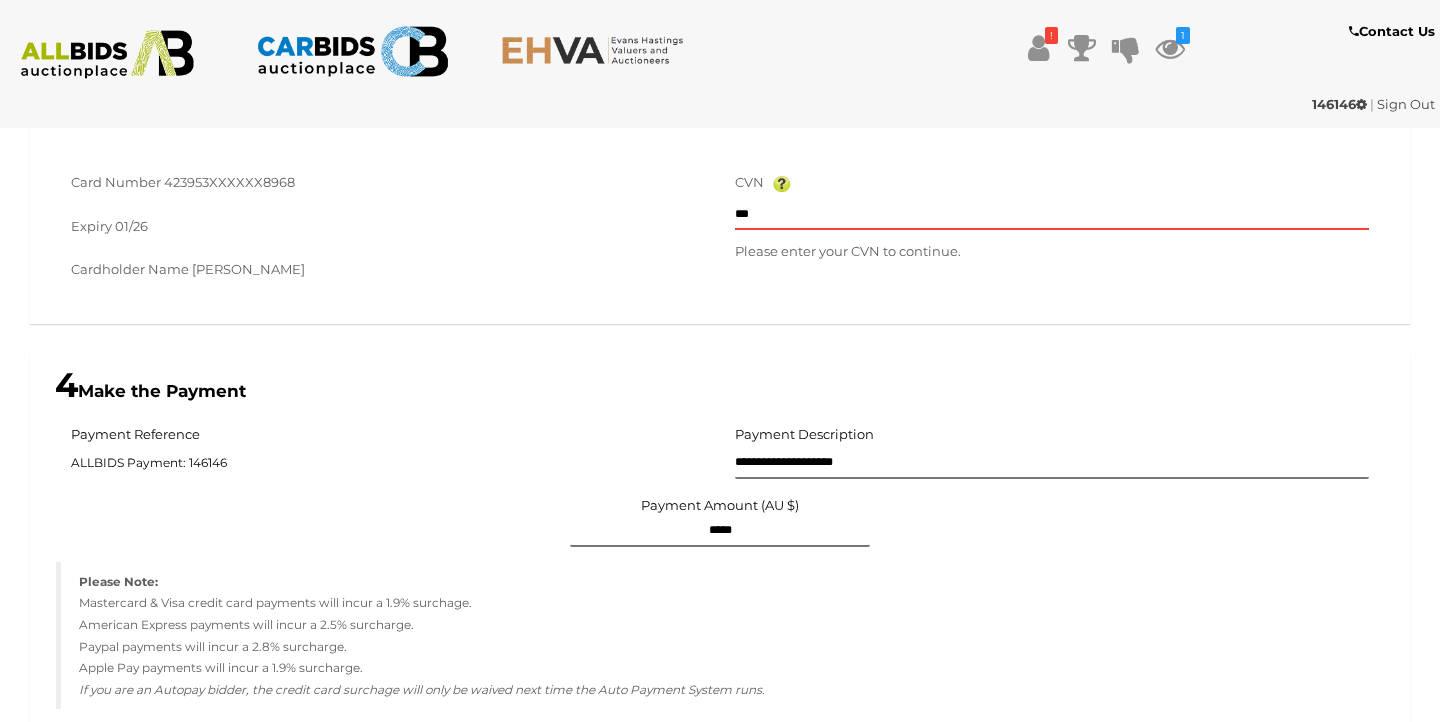 type on "**********" 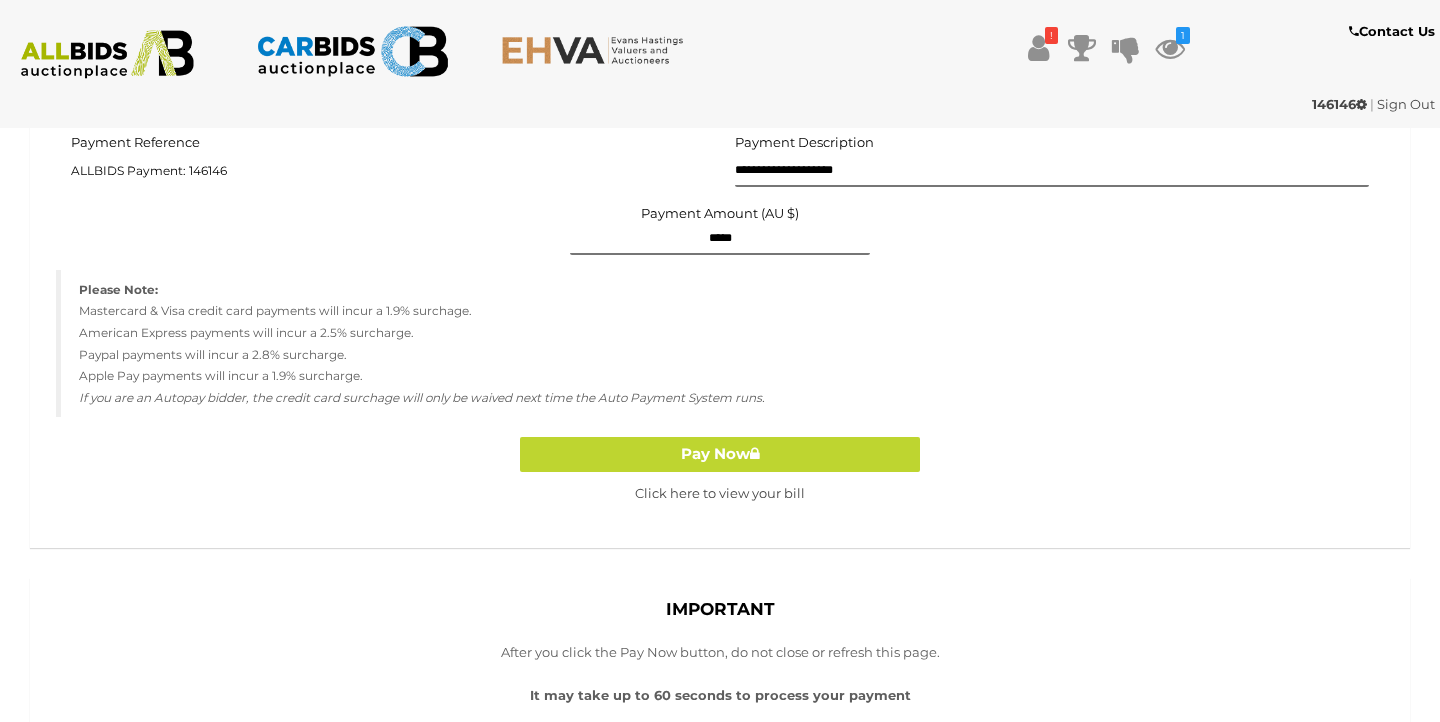 scroll, scrollTop: 1269, scrollLeft: 0, axis: vertical 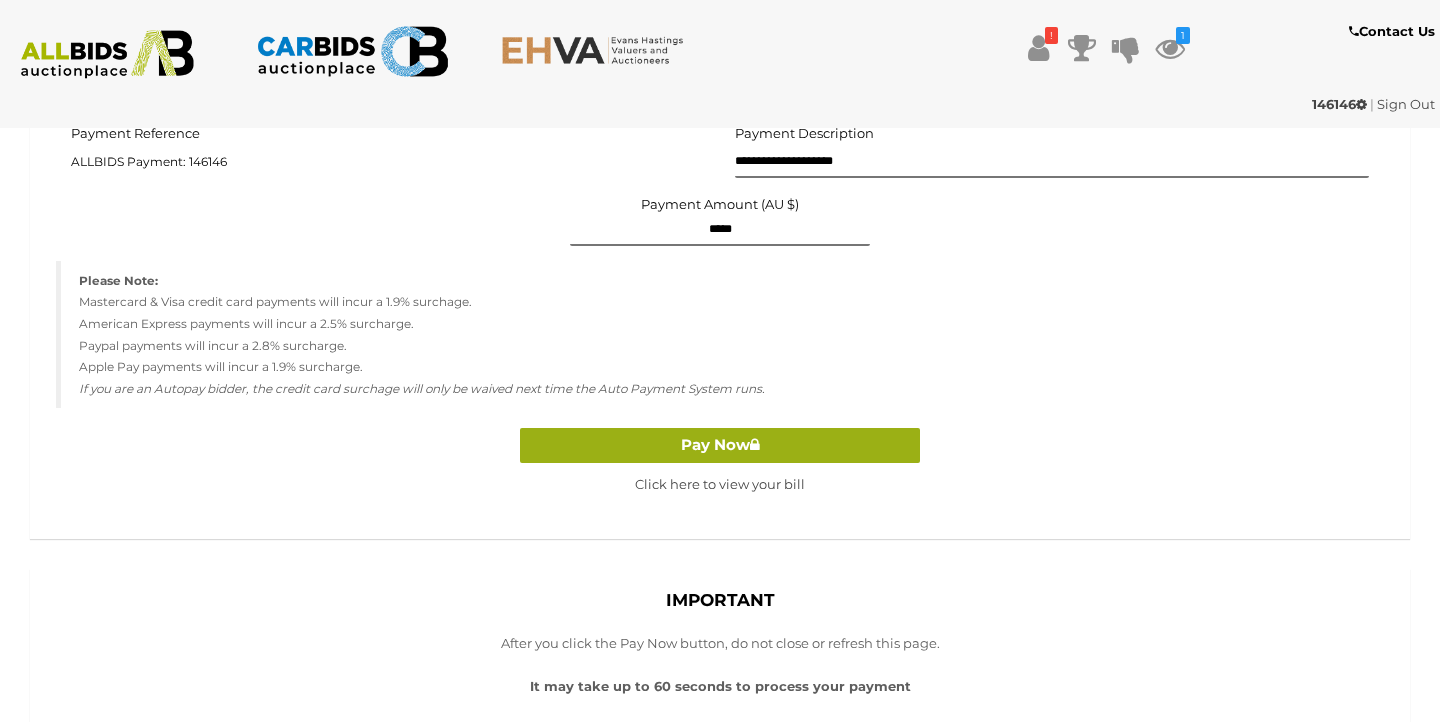 type on "***" 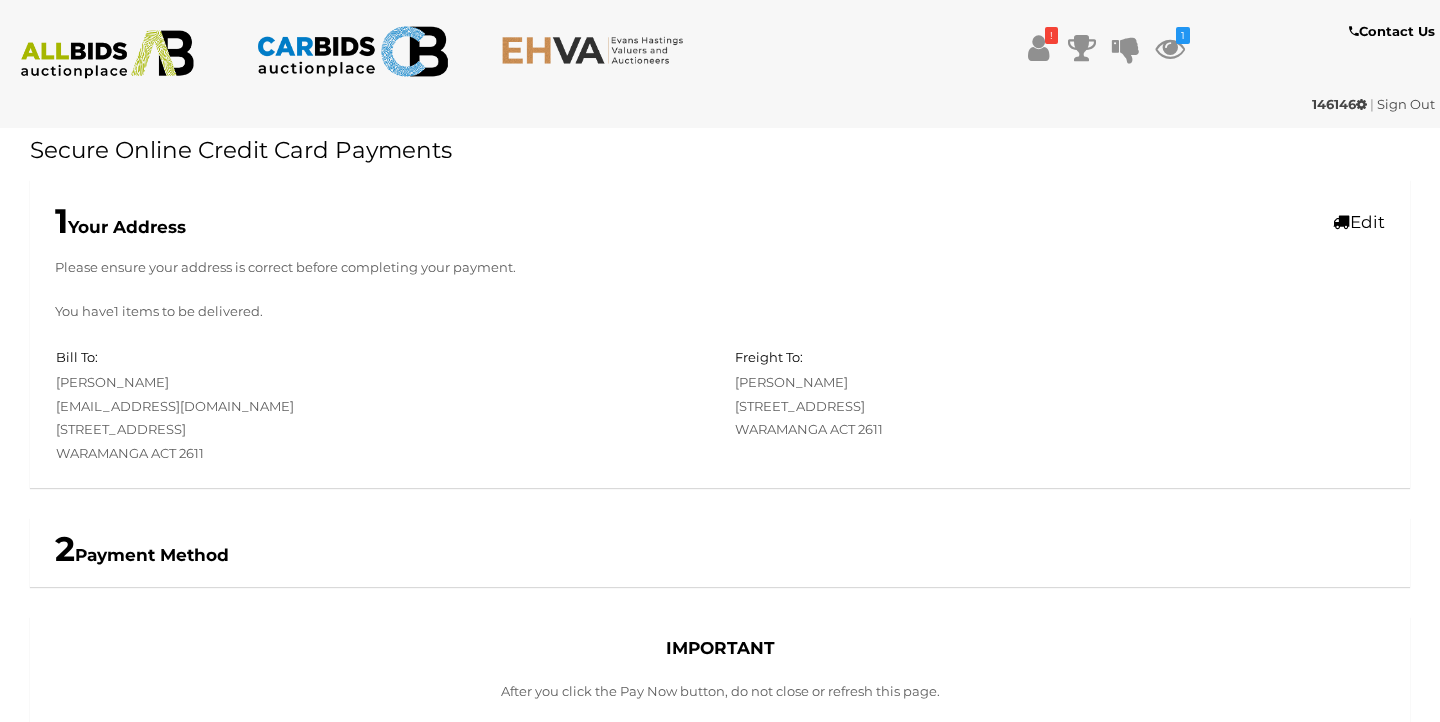 scroll, scrollTop: 484, scrollLeft: 0, axis: vertical 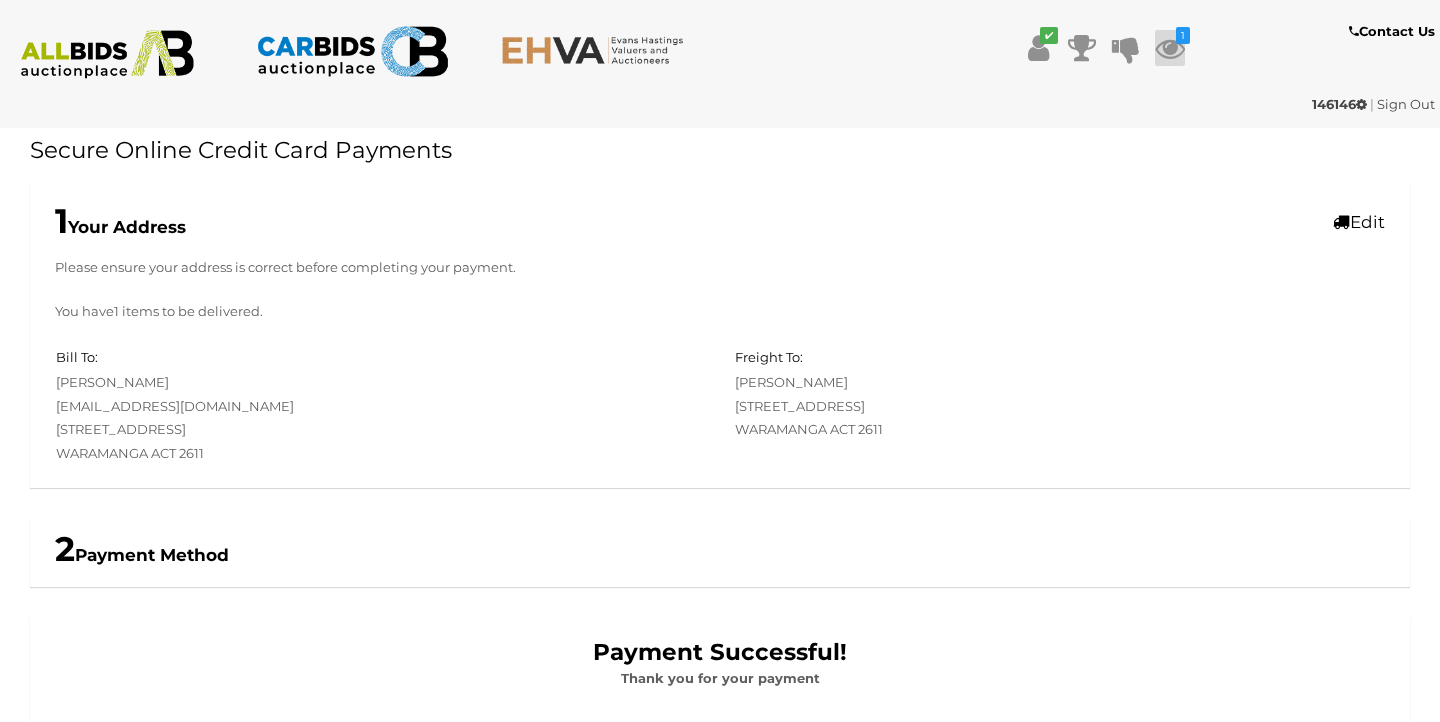 click at bounding box center (1170, 48) 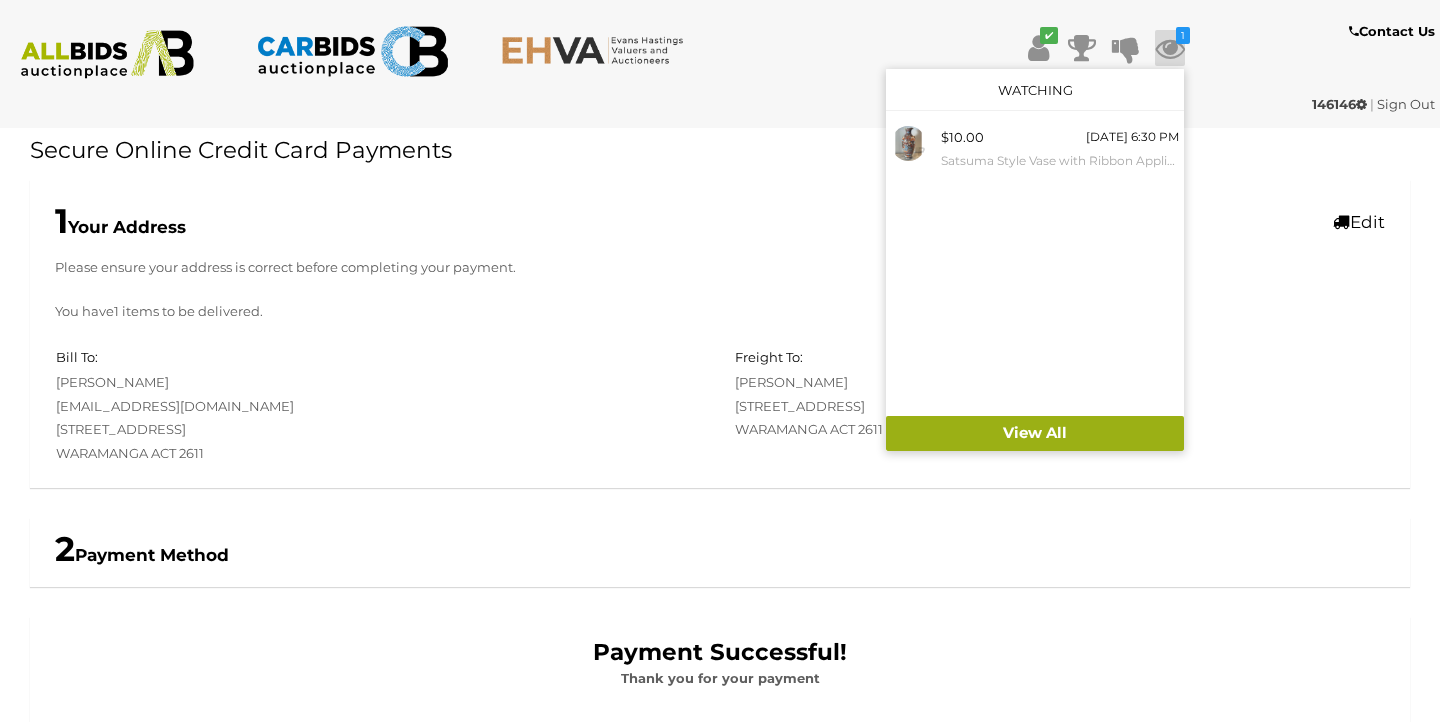 click on "View All" at bounding box center [1035, 433] 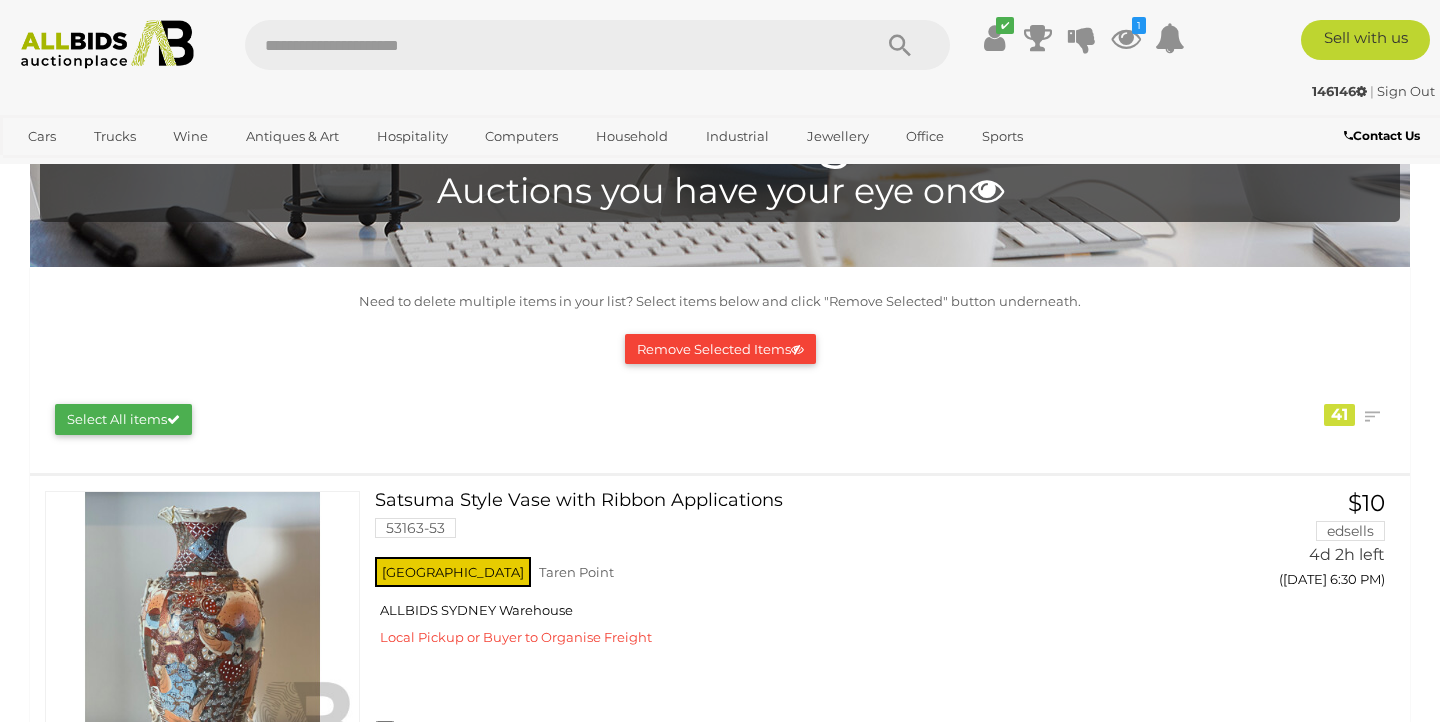scroll, scrollTop: 0, scrollLeft: 0, axis: both 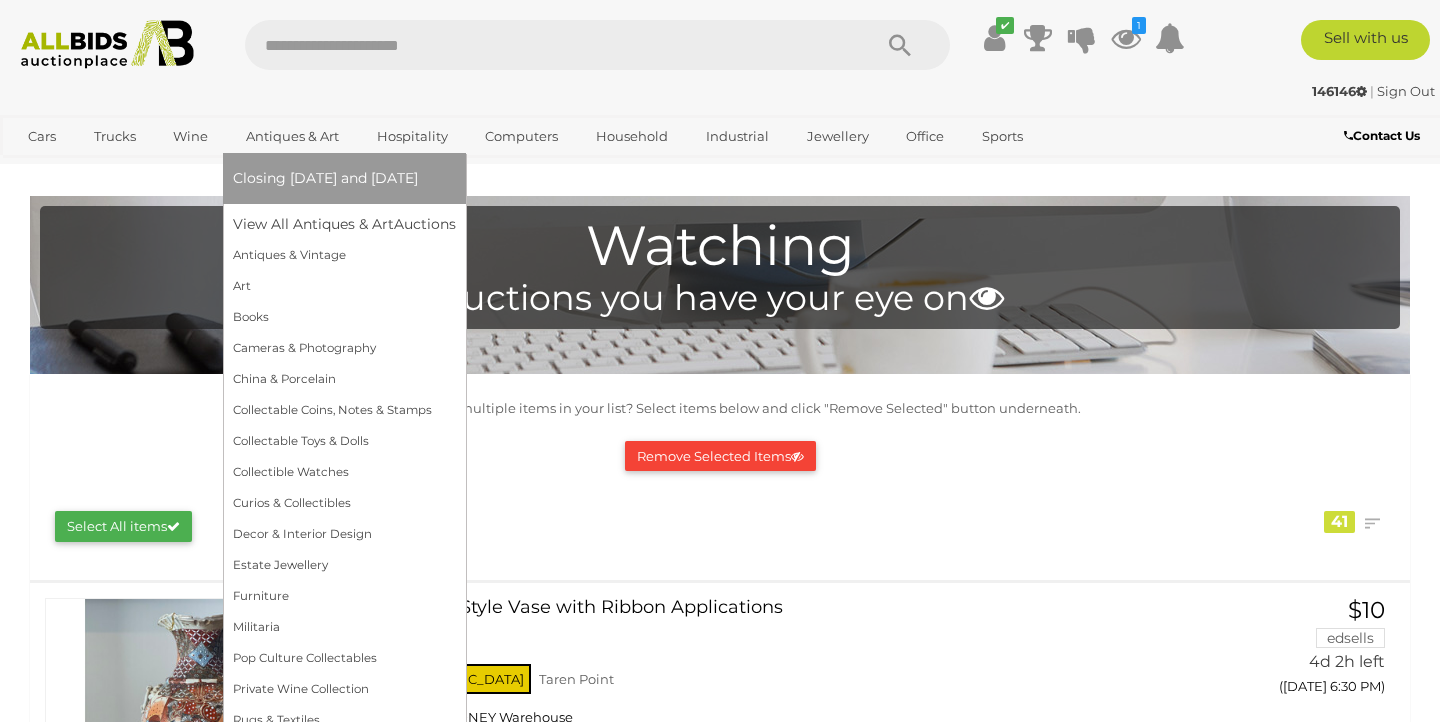 click on "Antiques & Art" at bounding box center [292, 136] 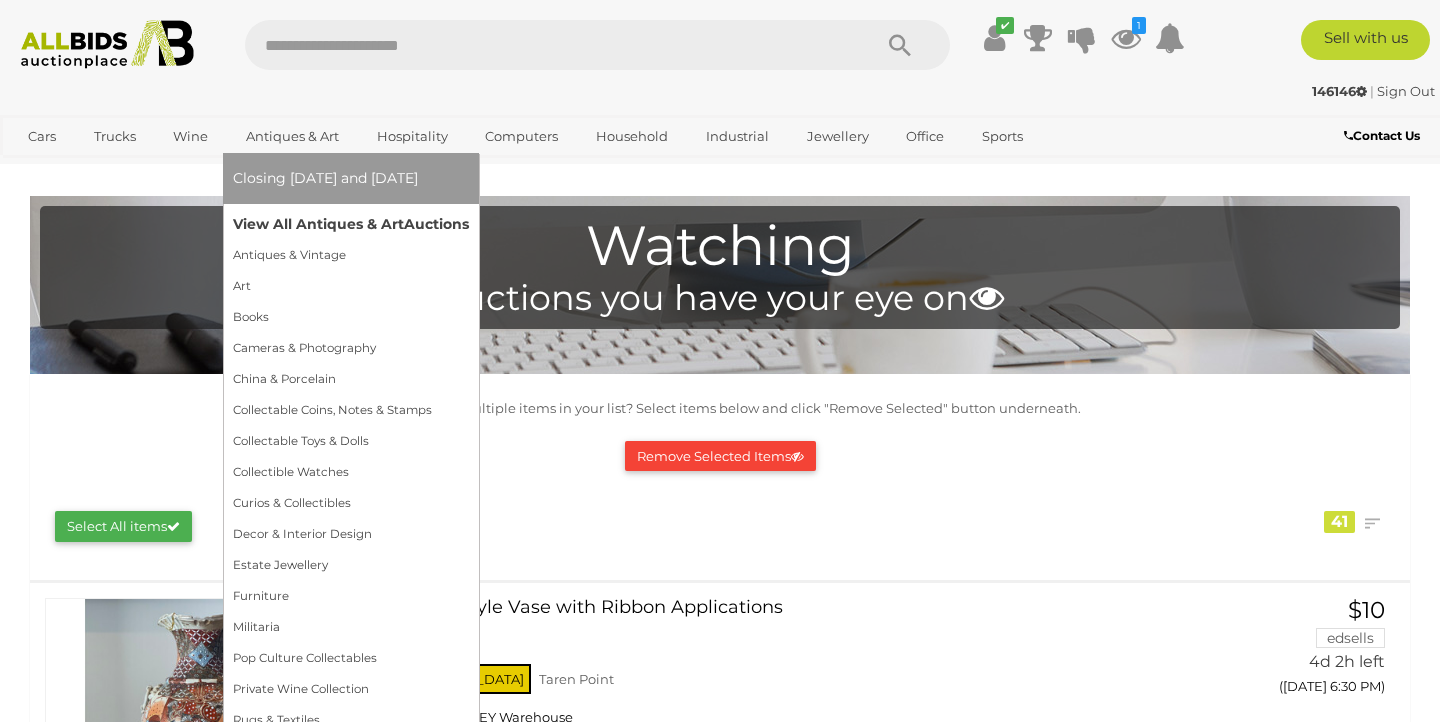 click on "View All Antiques & Art  Auctions" at bounding box center (351, 224) 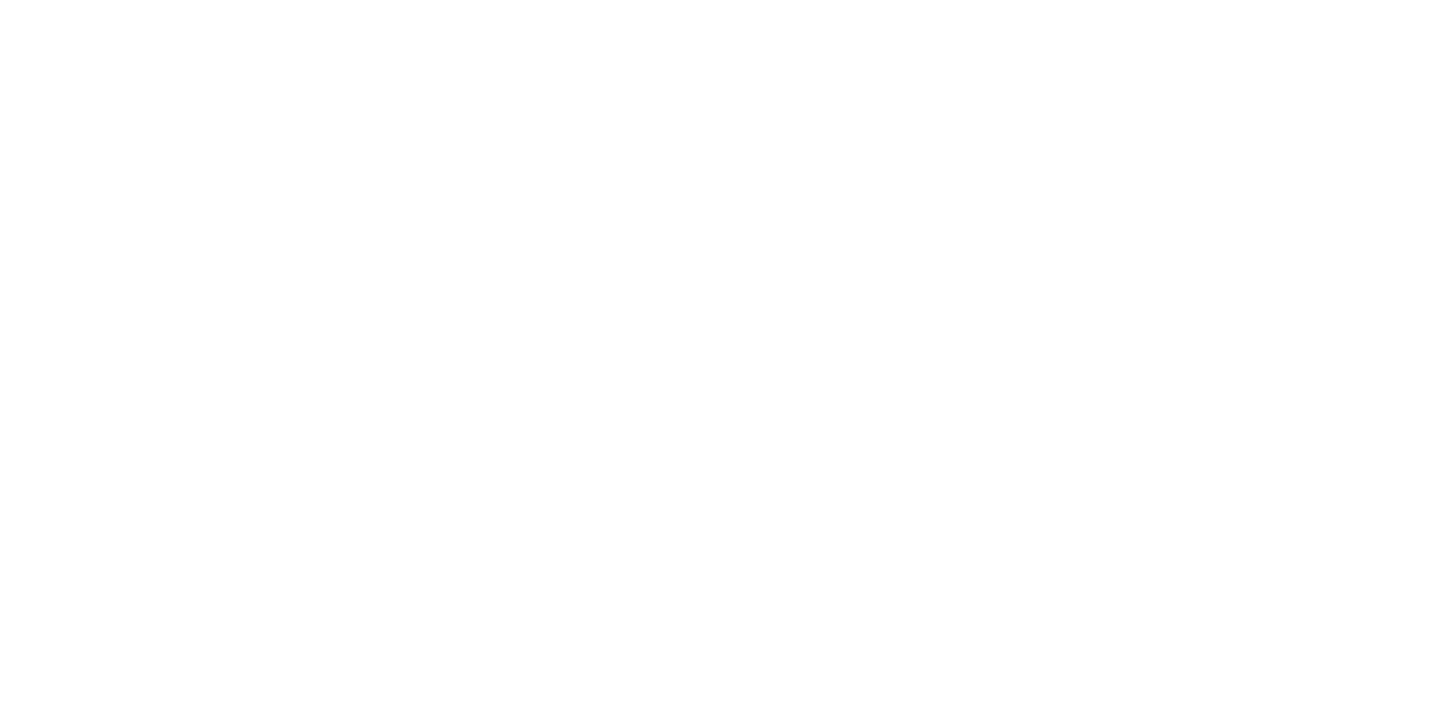 scroll, scrollTop: 0, scrollLeft: 0, axis: both 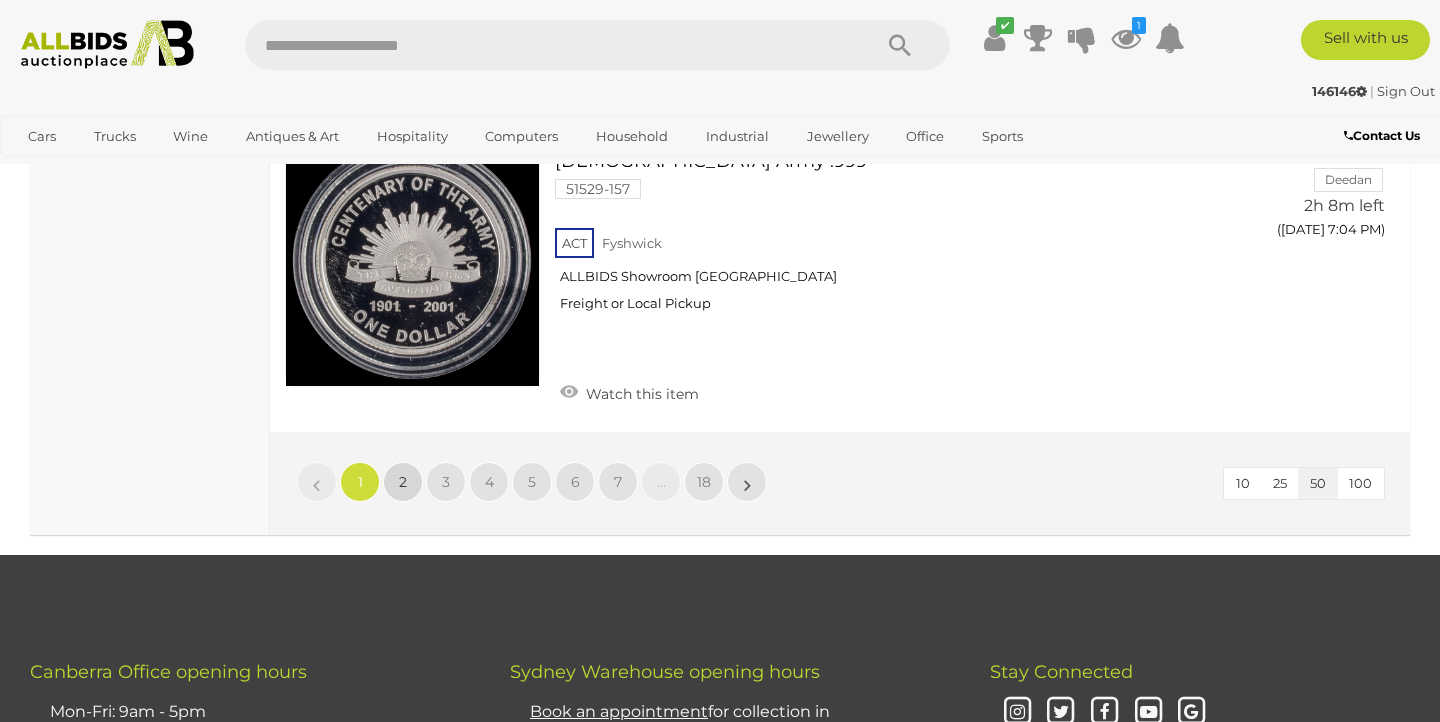 click on "2" at bounding box center (403, 482) 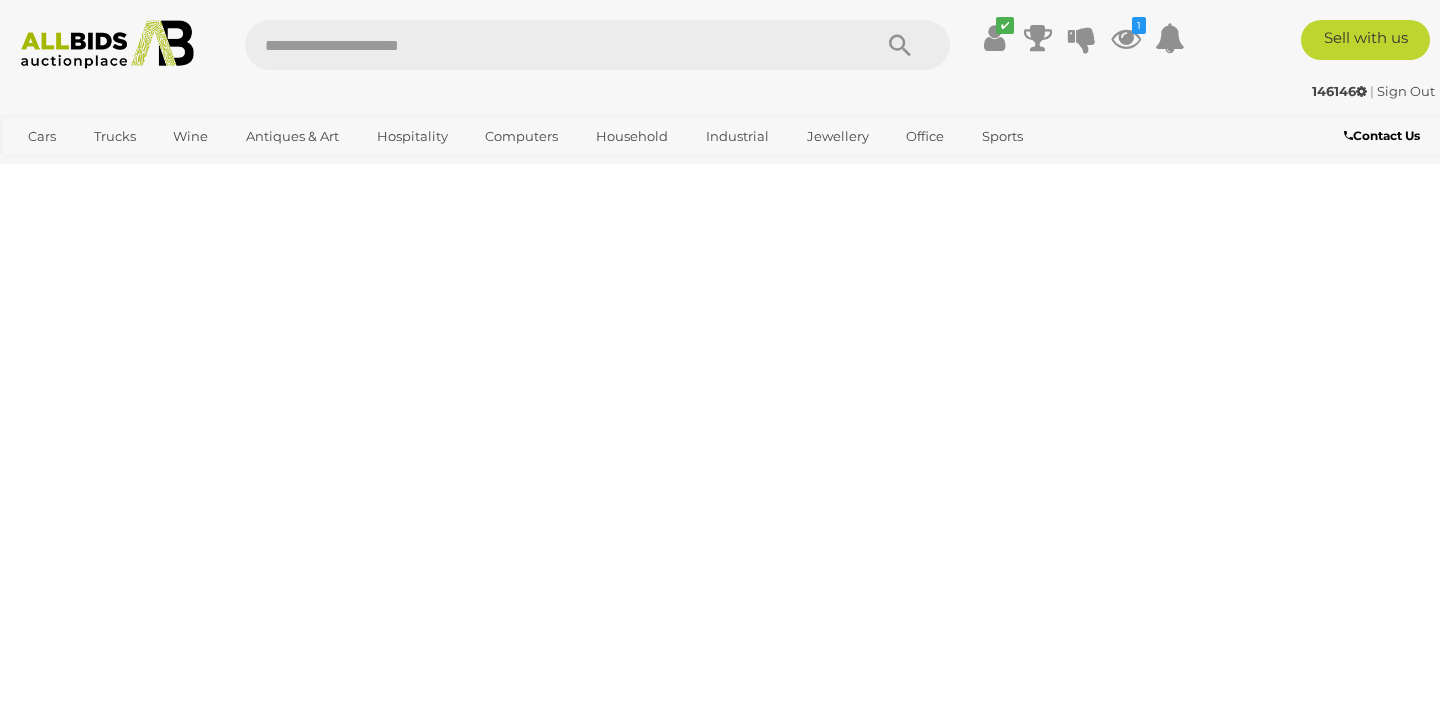 scroll, scrollTop: 446, scrollLeft: 0, axis: vertical 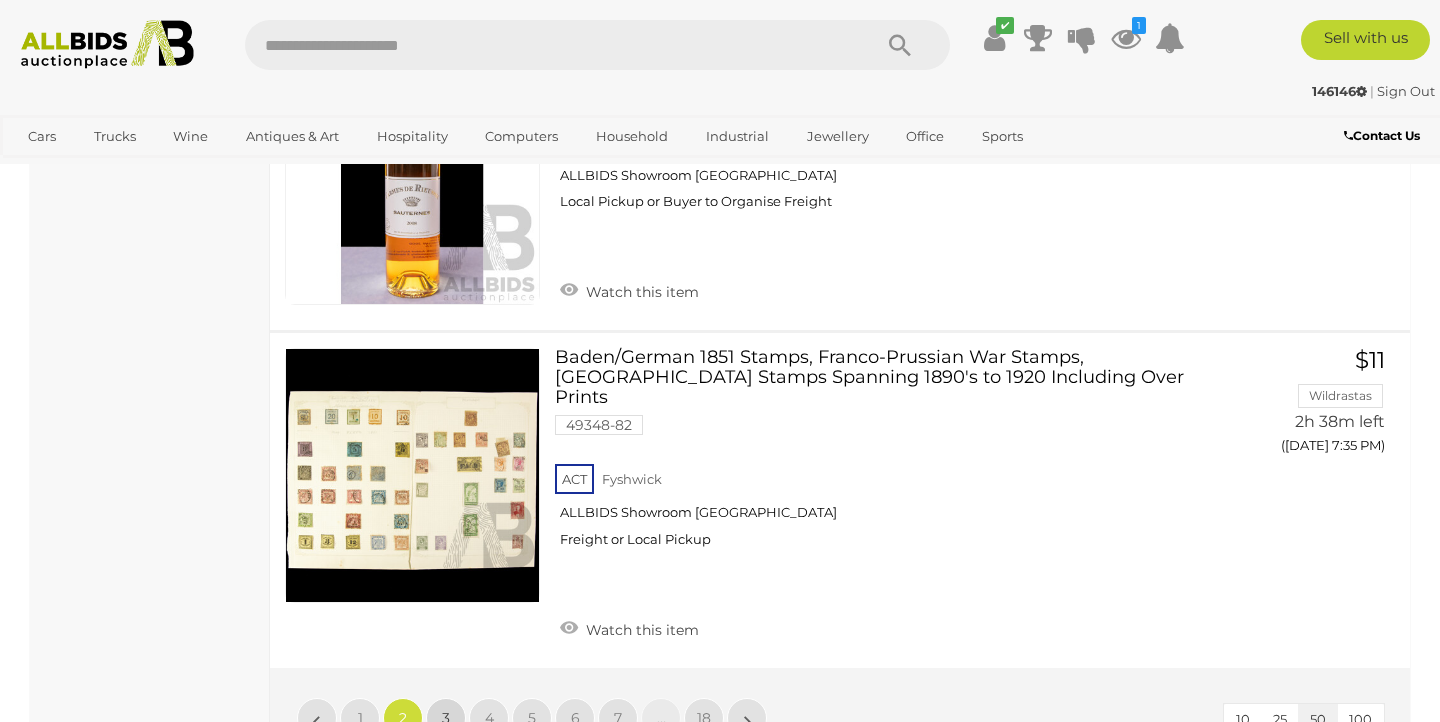 click on "3" at bounding box center (446, 718) 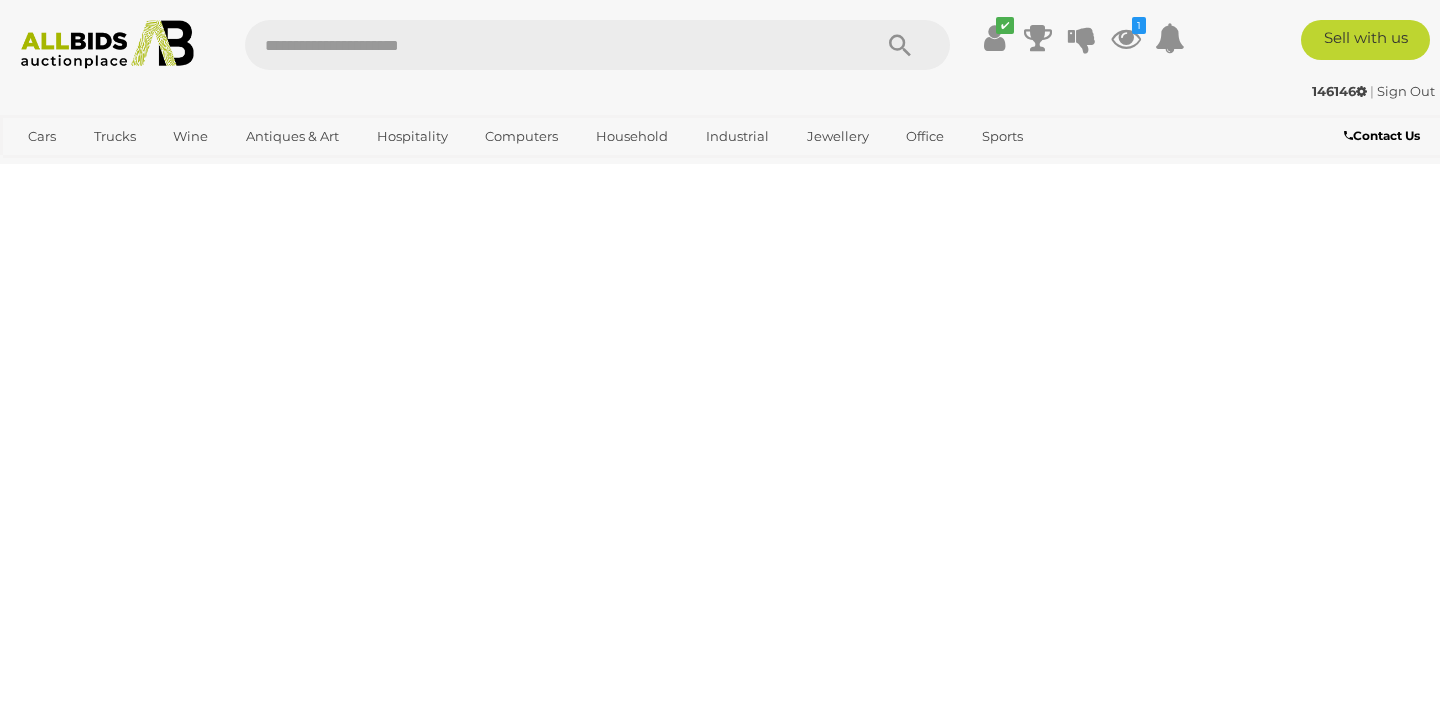 scroll, scrollTop: 446, scrollLeft: 0, axis: vertical 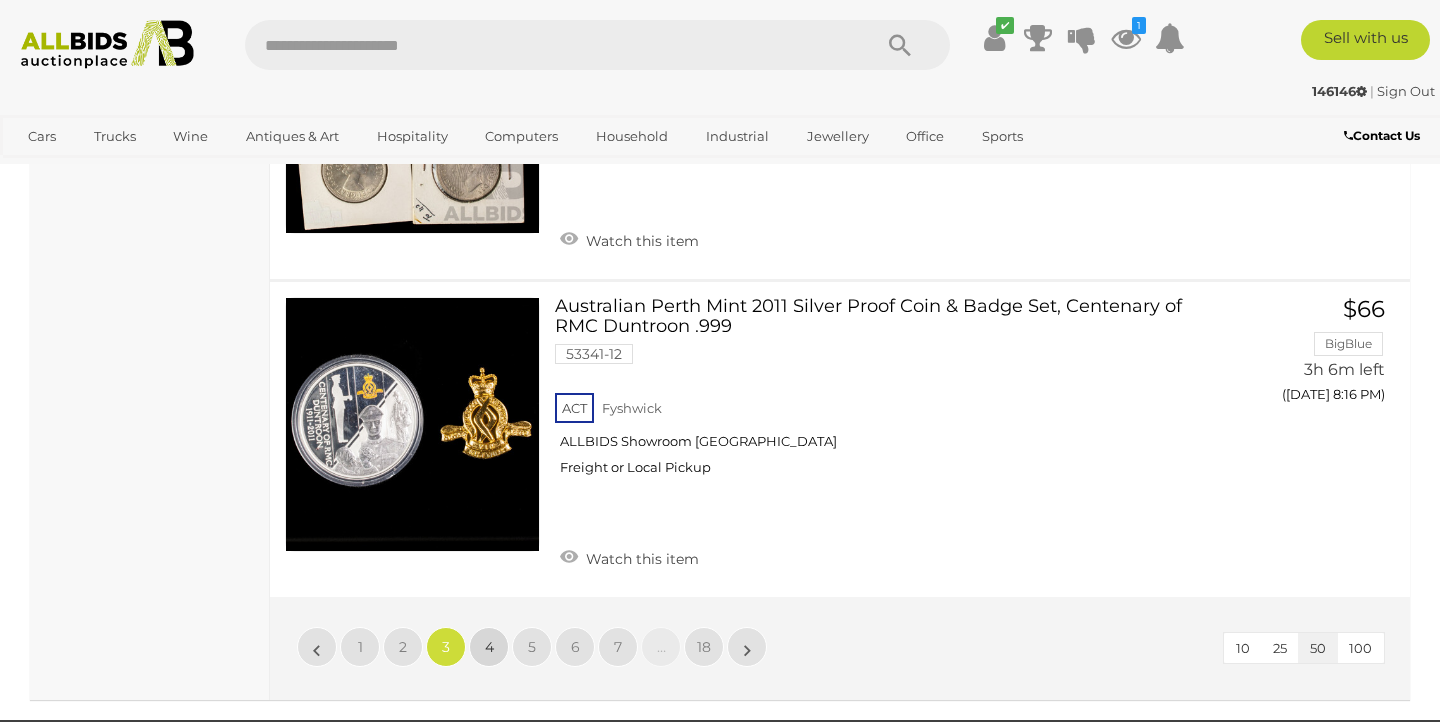 click on "4" at bounding box center (489, 647) 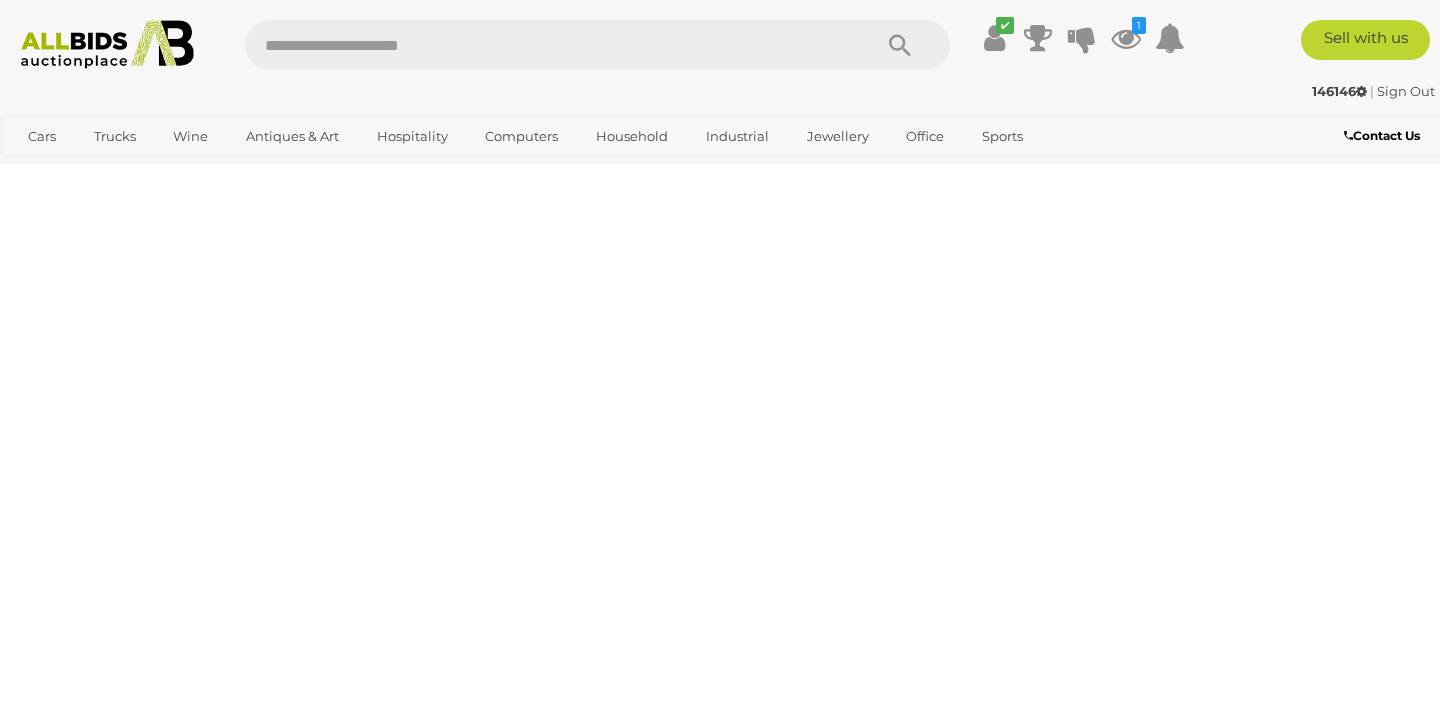 scroll, scrollTop: 446, scrollLeft: 0, axis: vertical 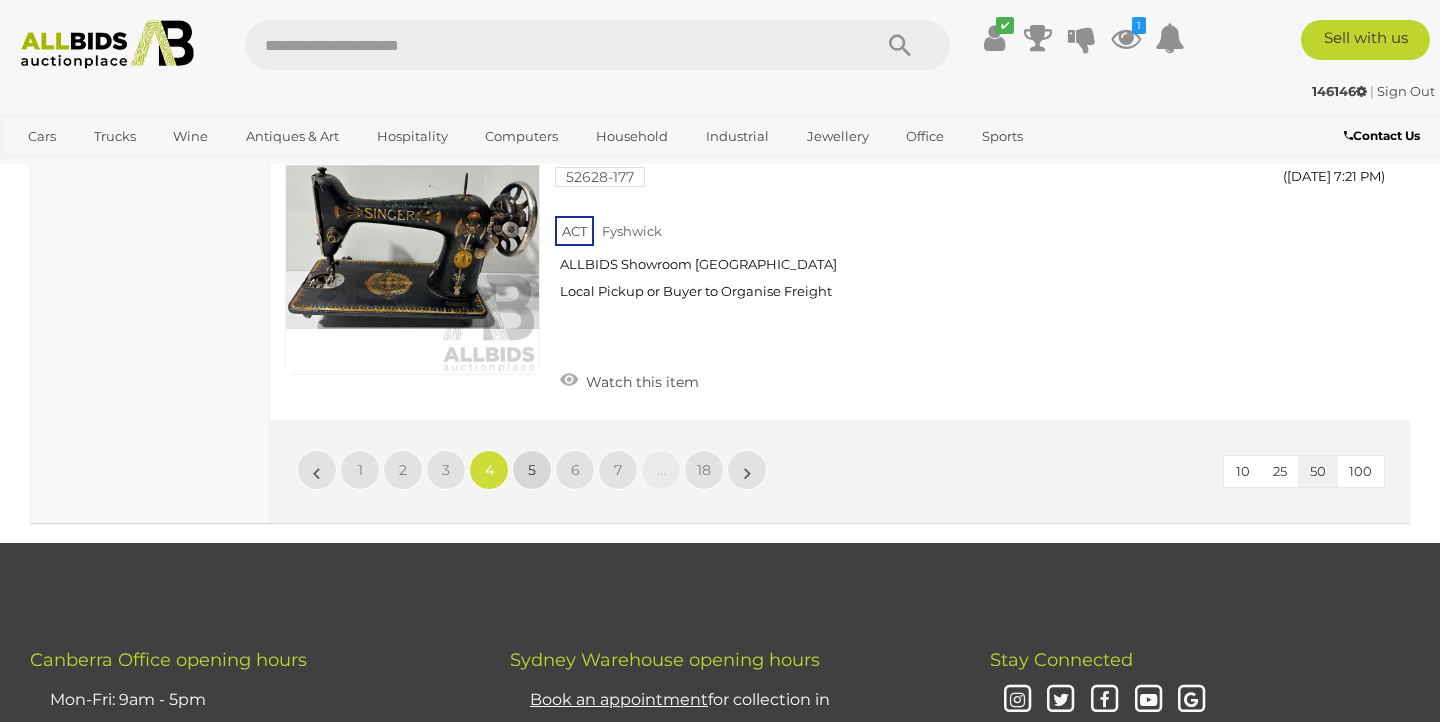 click on "5" at bounding box center (532, 470) 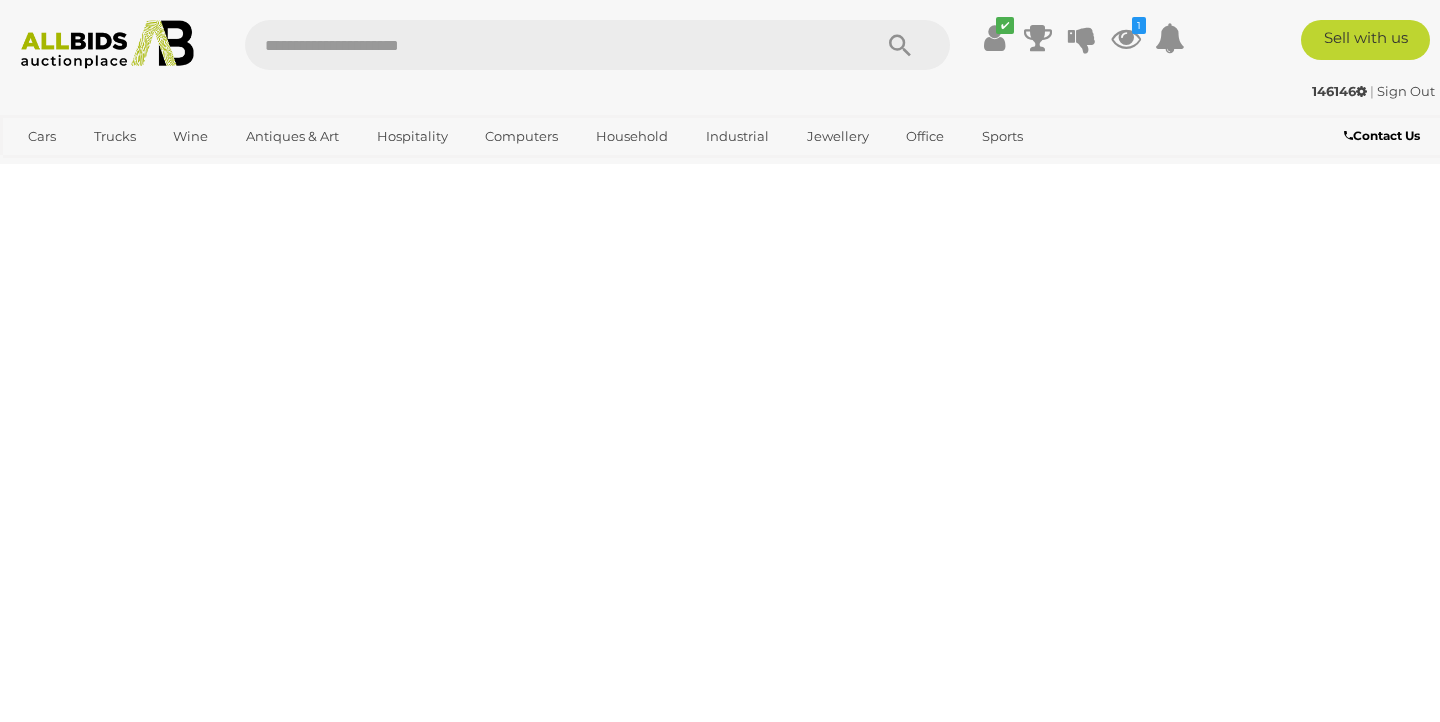 scroll, scrollTop: 446, scrollLeft: 0, axis: vertical 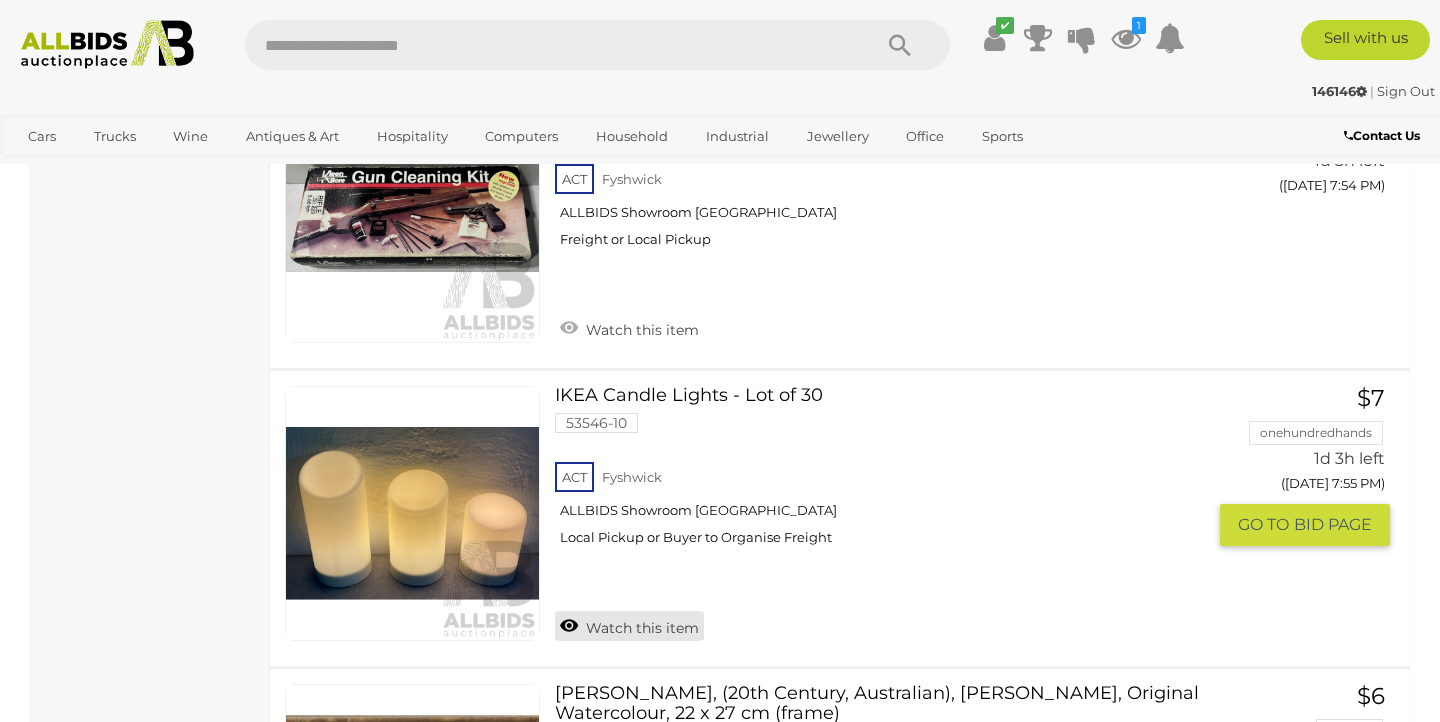 click on "Watch this item" at bounding box center [629, 626] 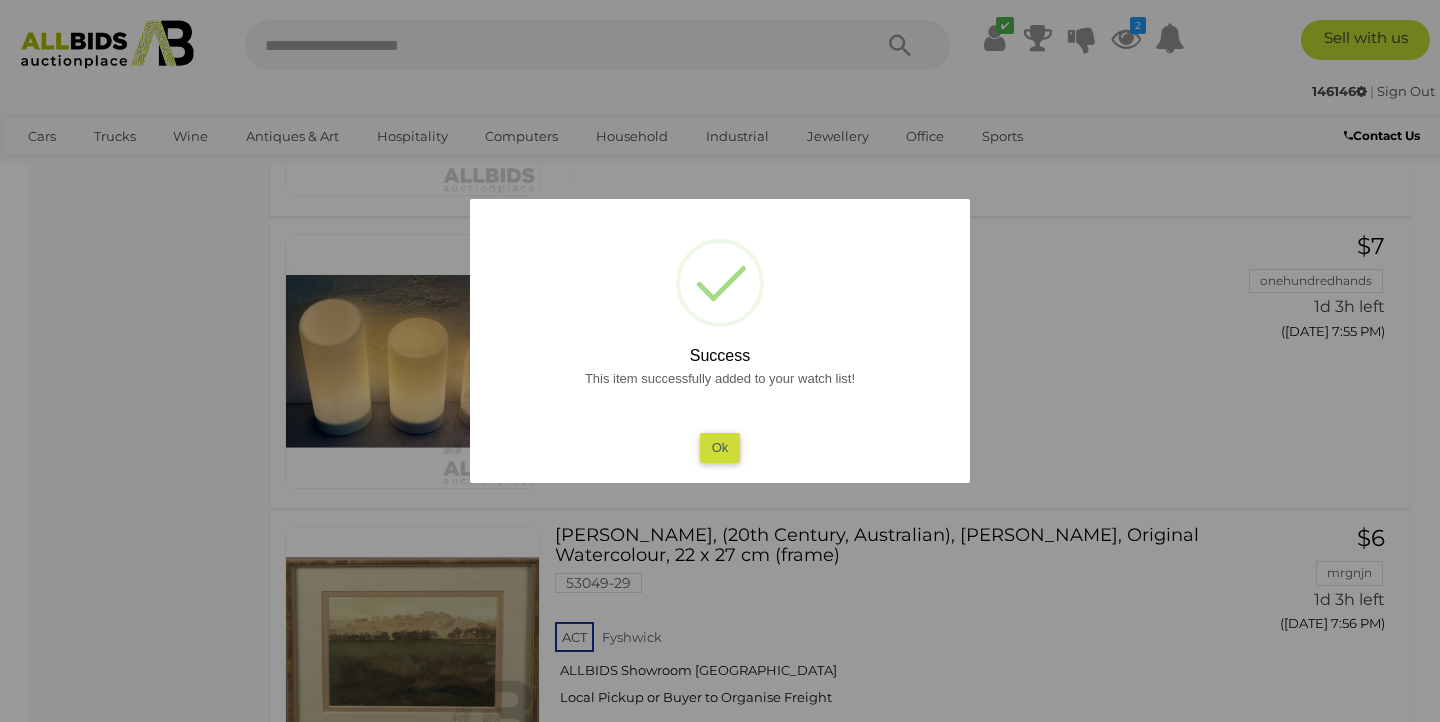 click on "Ok" at bounding box center [720, 447] 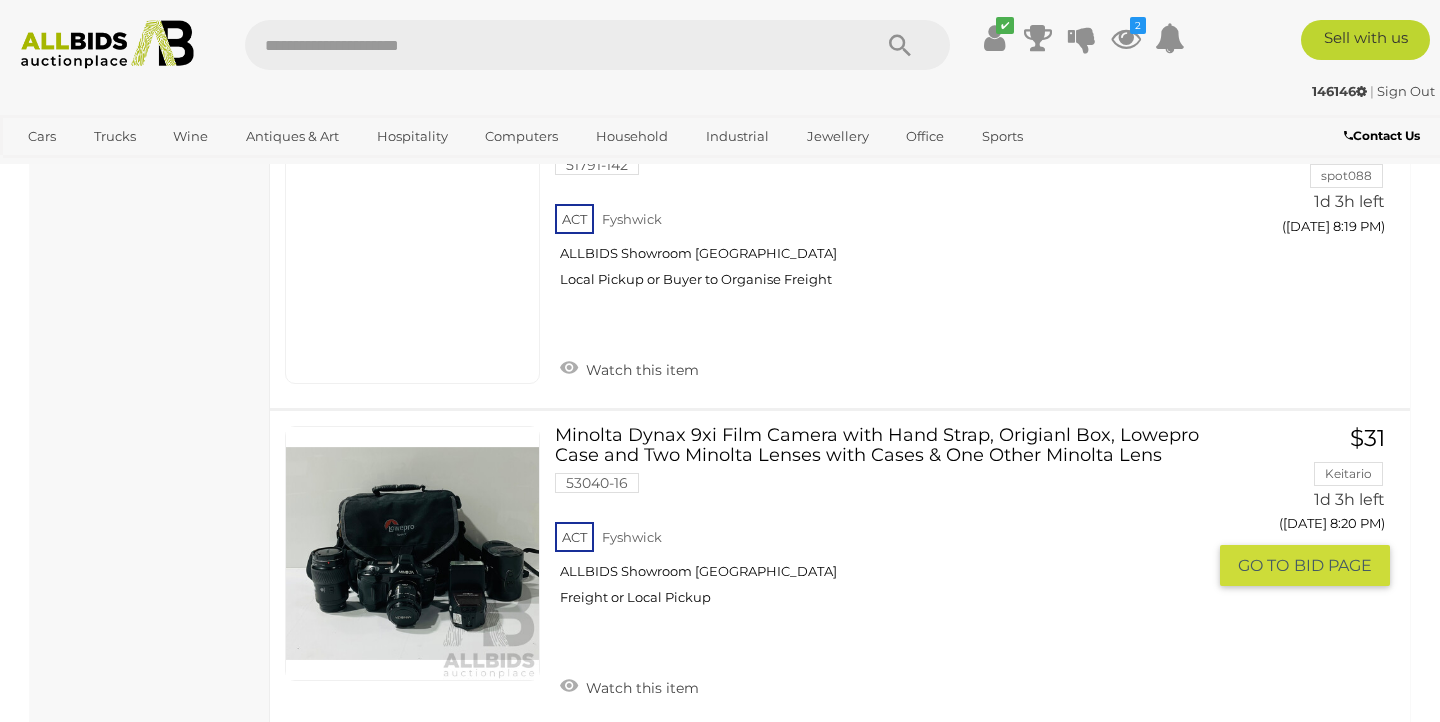 scroll, scrollTop: 15671, scrollLeft: 0, axis: vertical 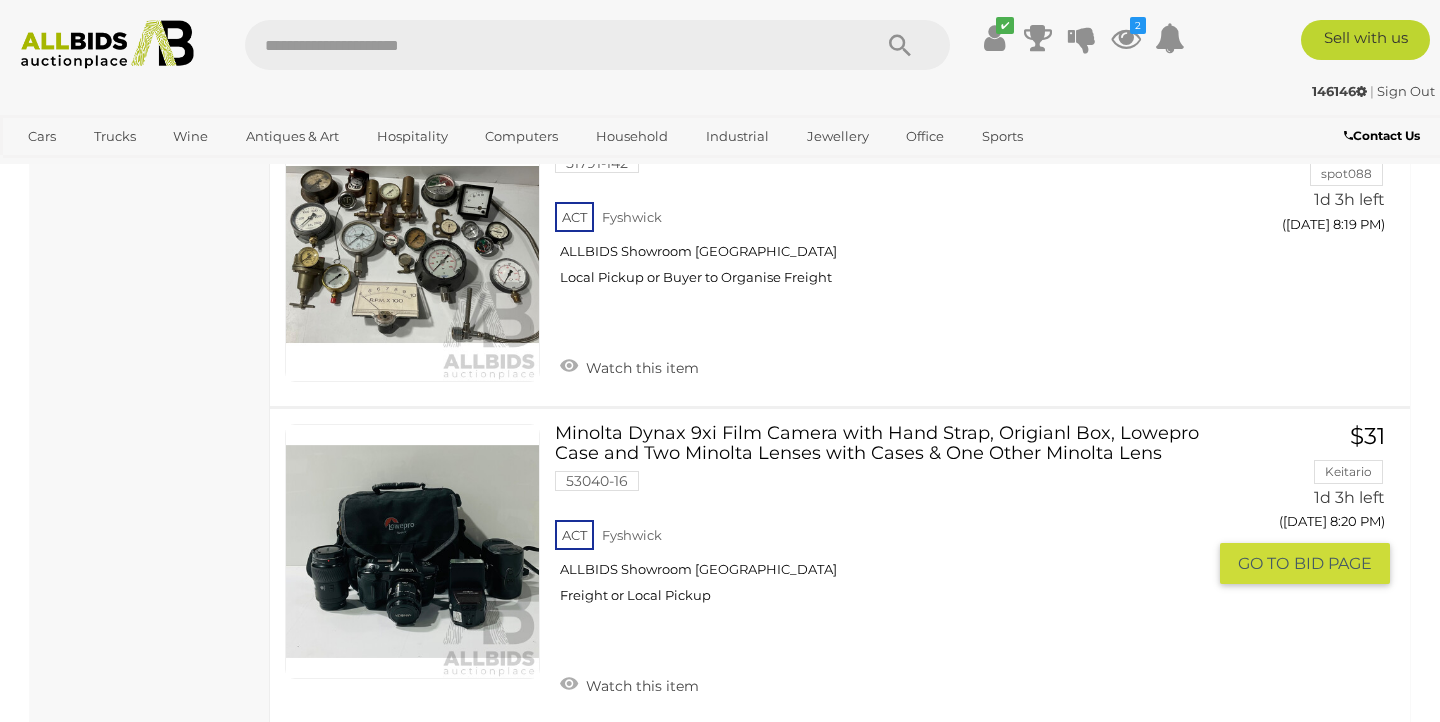click on "ACT
Fyshwick
ALLBIDS Showroom Fyshwick
Freight or Local Pickup" at bounding box center [880, 567] 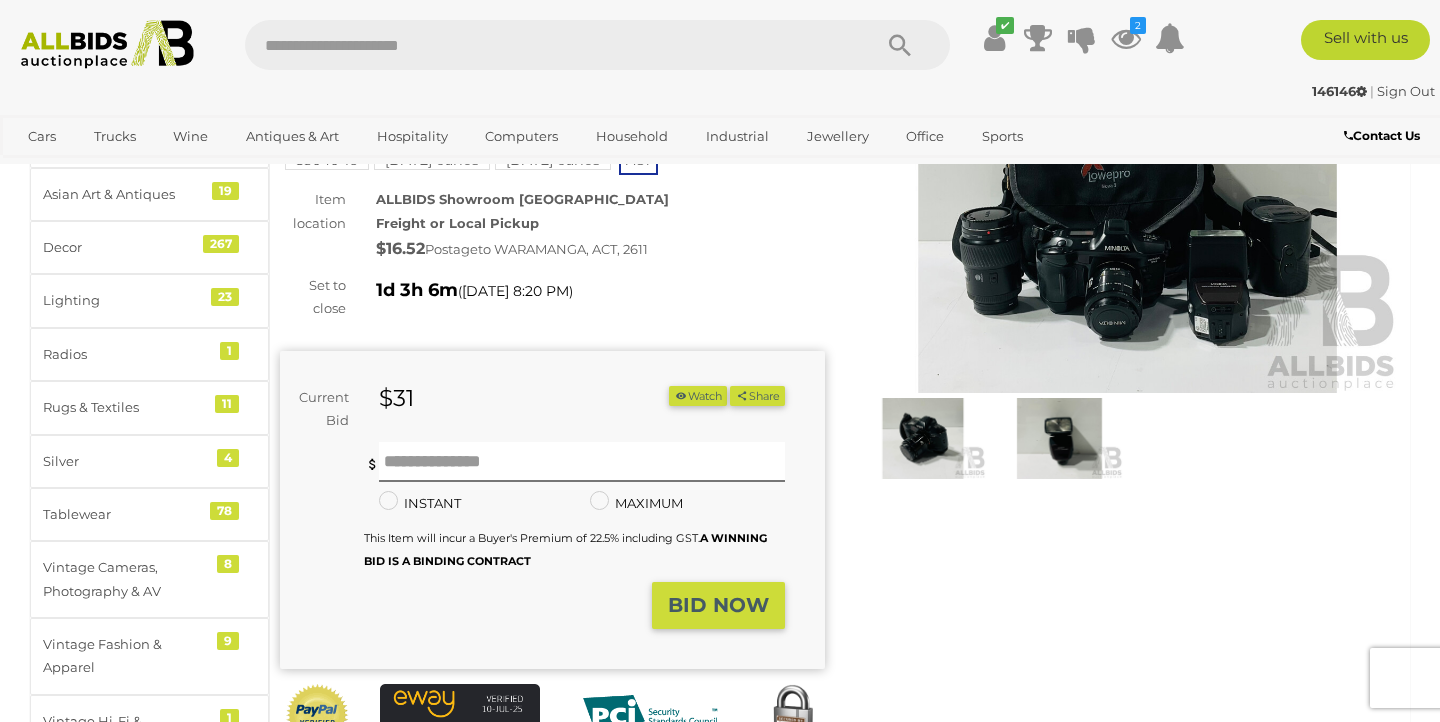 scroll, scrollTop: 224, scrollLeft: 0, axis: vertical 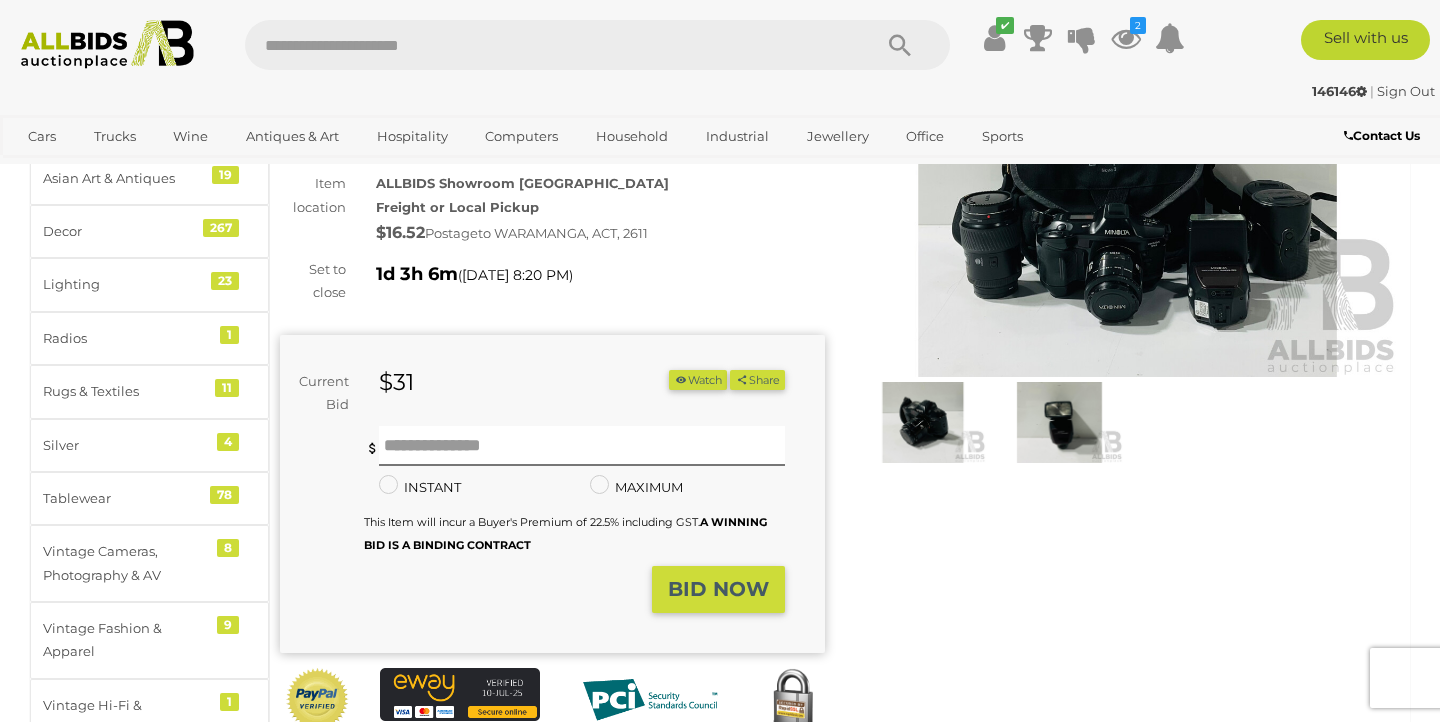 click at bounding box center [1059, 422] 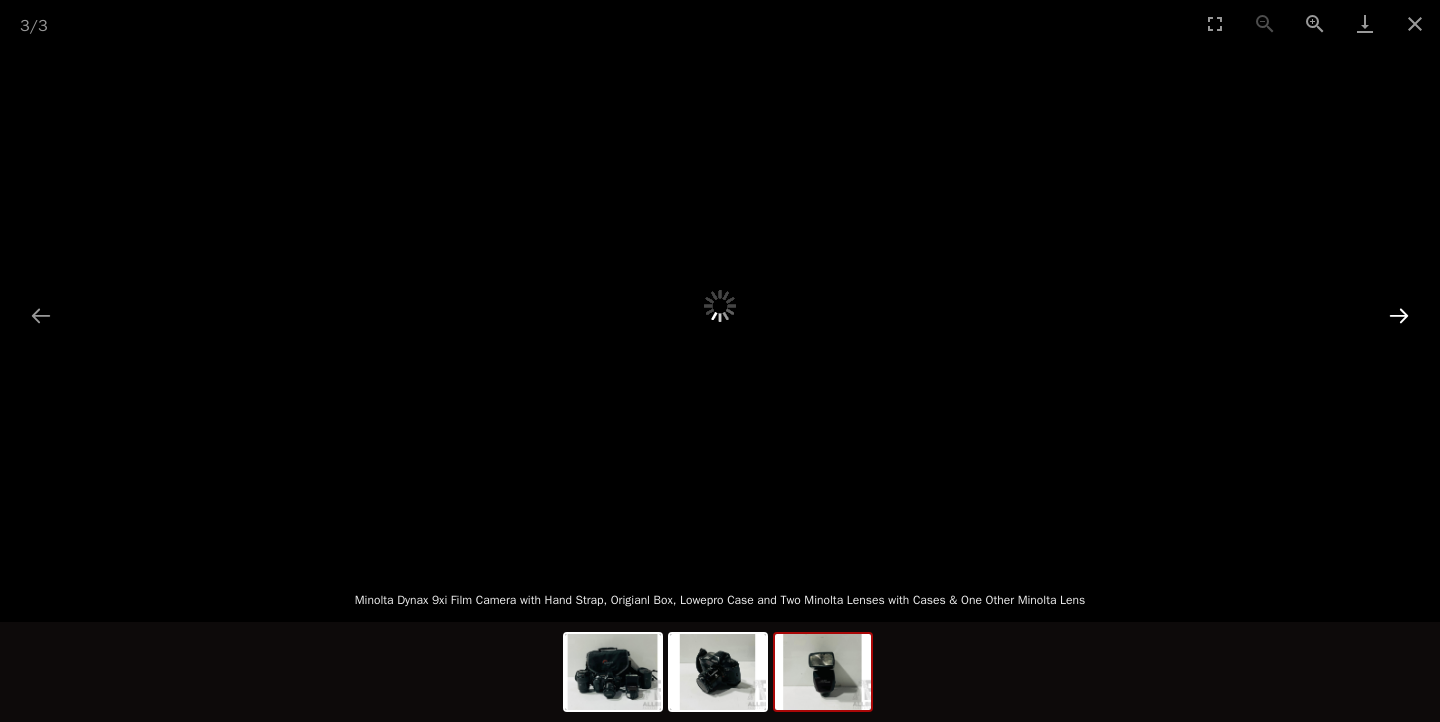 click at bounding box center (1399, 315) 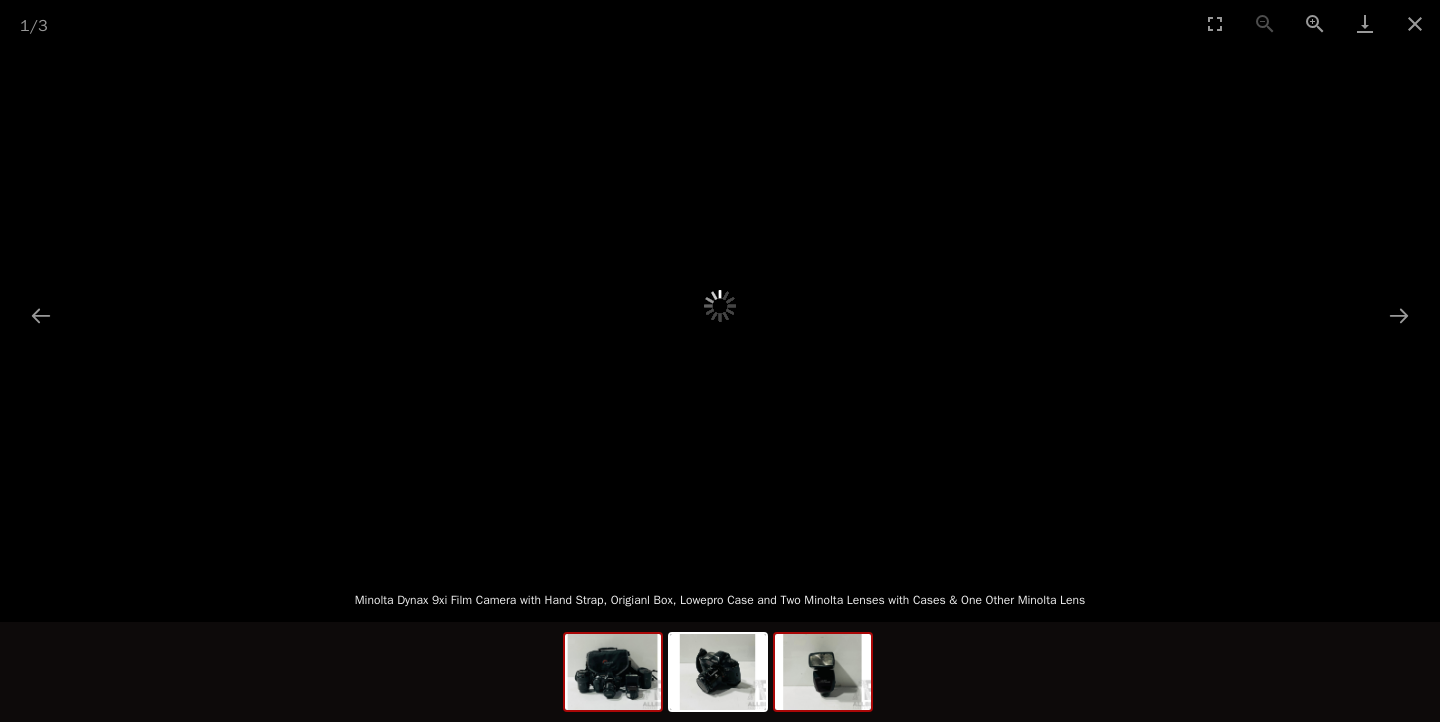 click at bounding box center (823, 672) 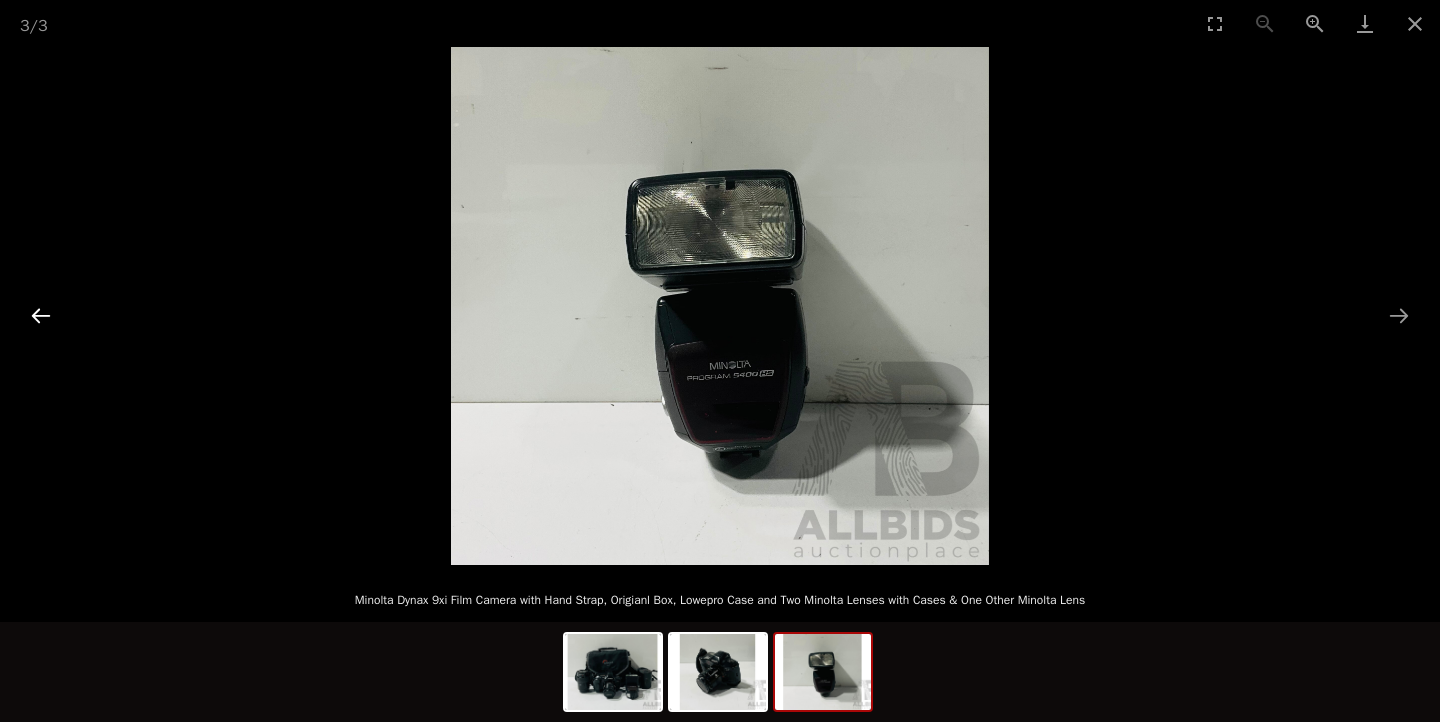 click at bounding box center (41, 315) 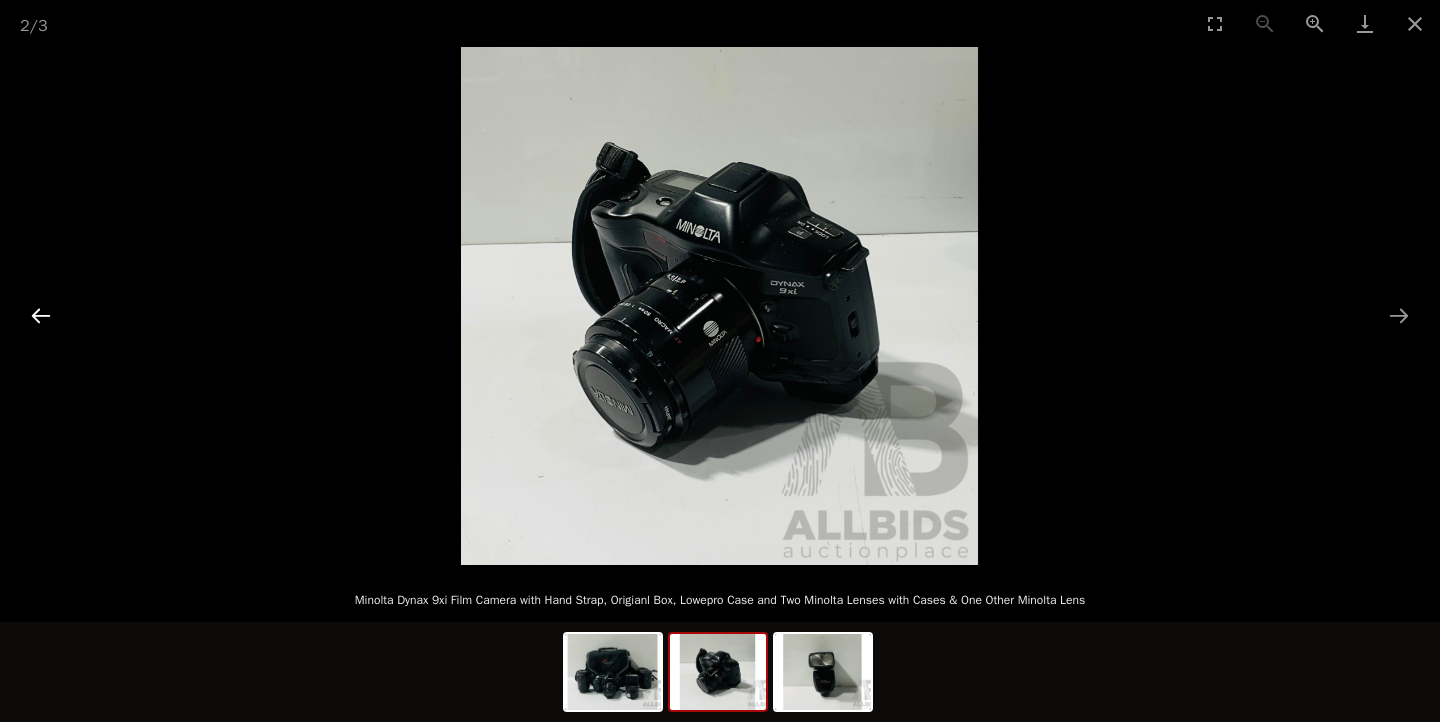 click at bounding box center (41, 315) 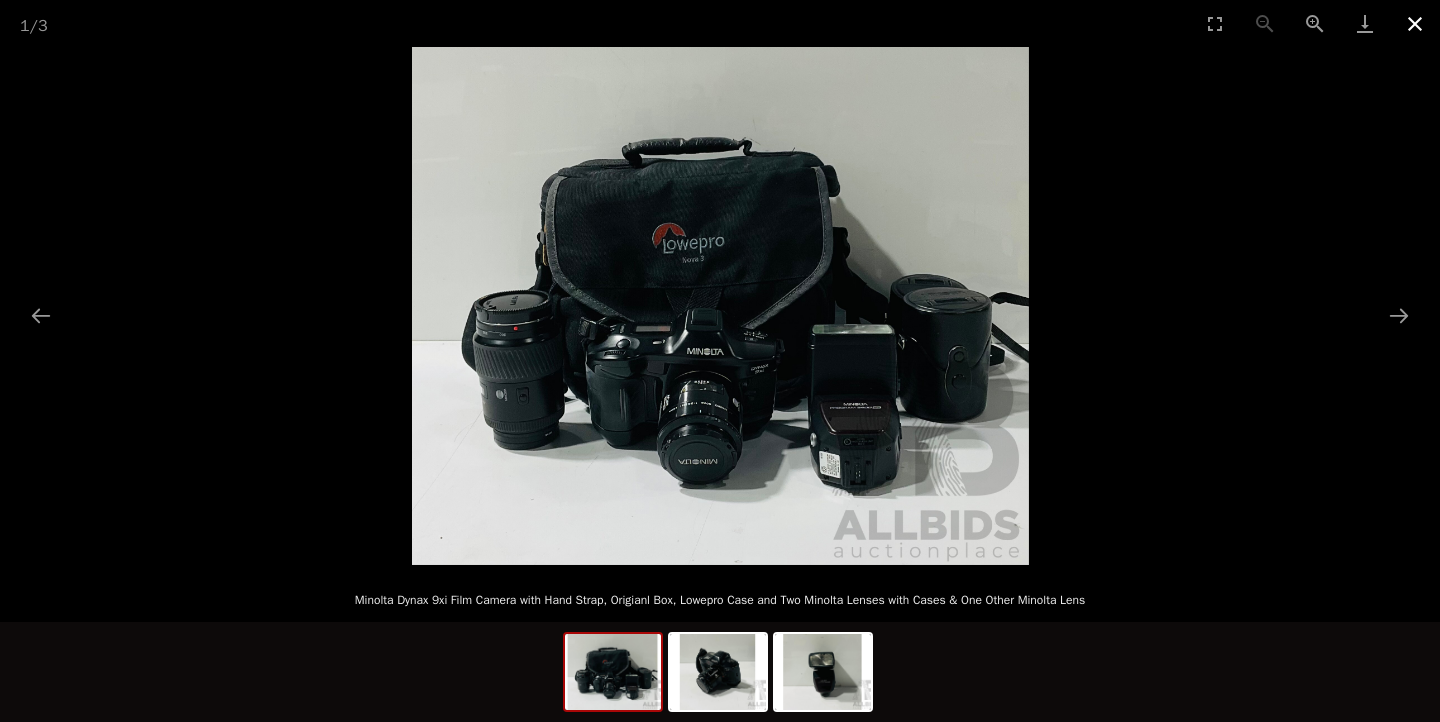 click at bounding box center [1415, 23] 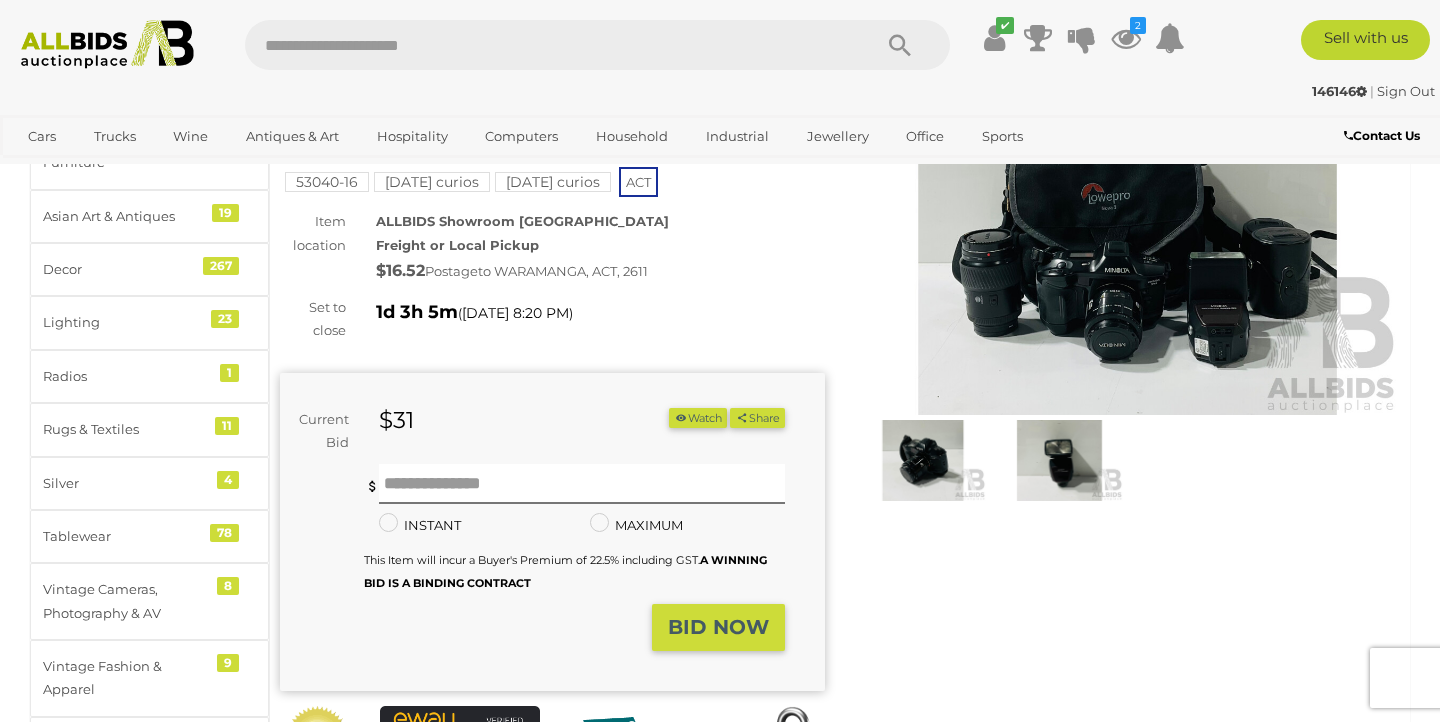 scroll, scrollTop: 187, scrollLeft: 0, axis: vertical 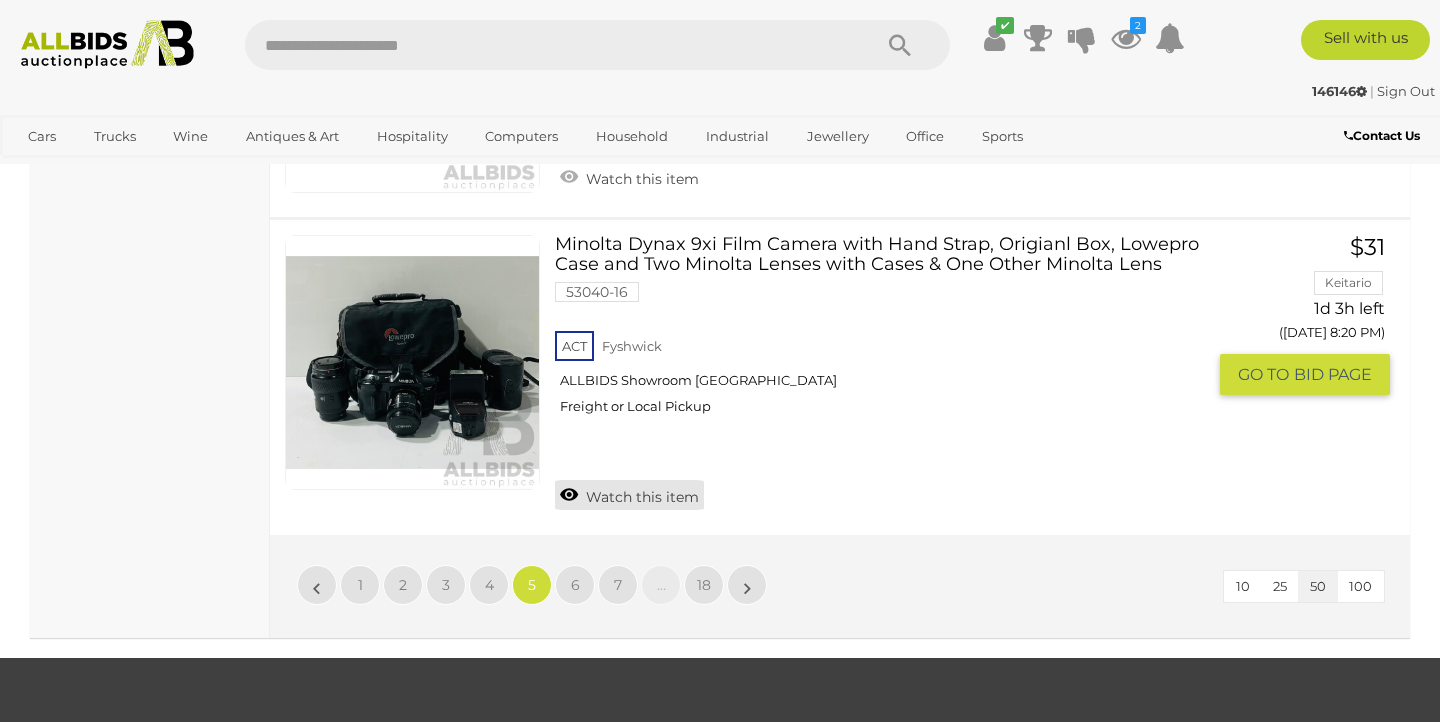 click on "Watch this item" at bounding box center [629, 495] 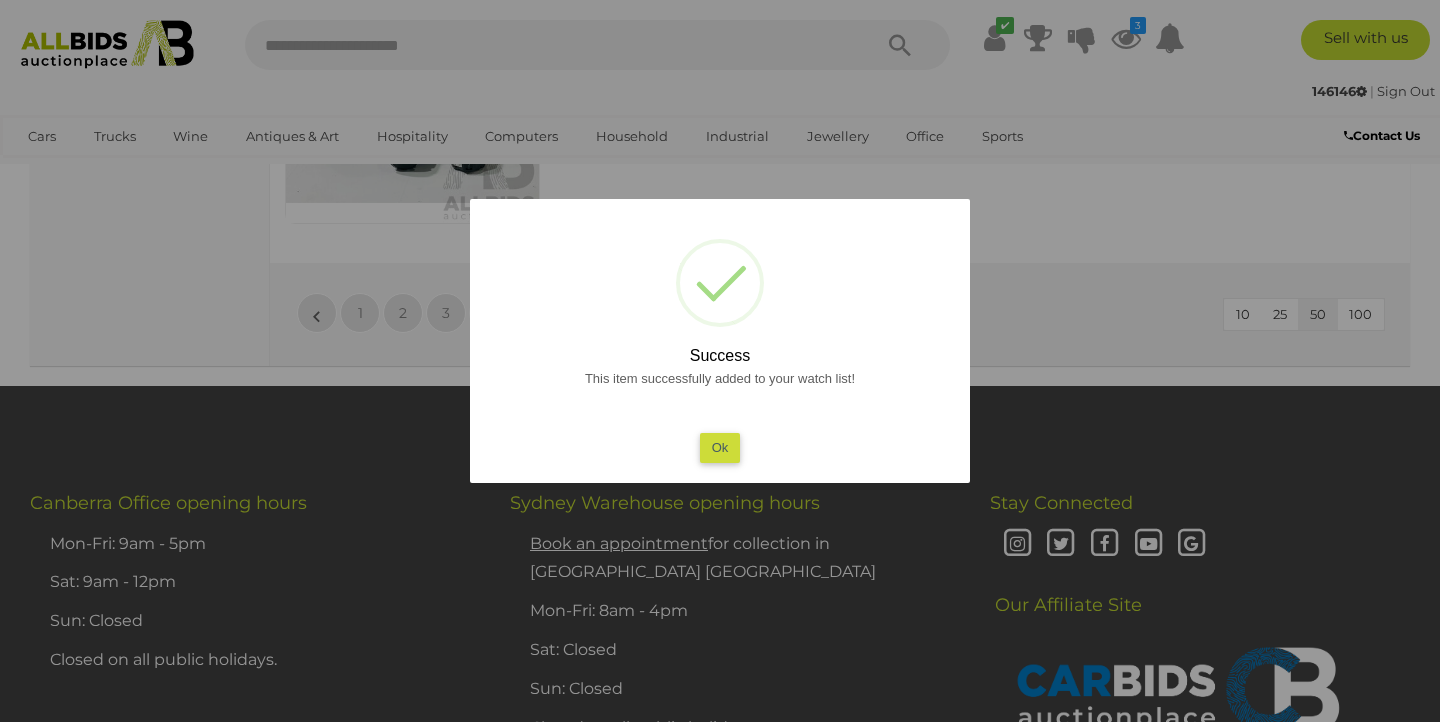 click on "Ok" at bounding box center (720, 447) 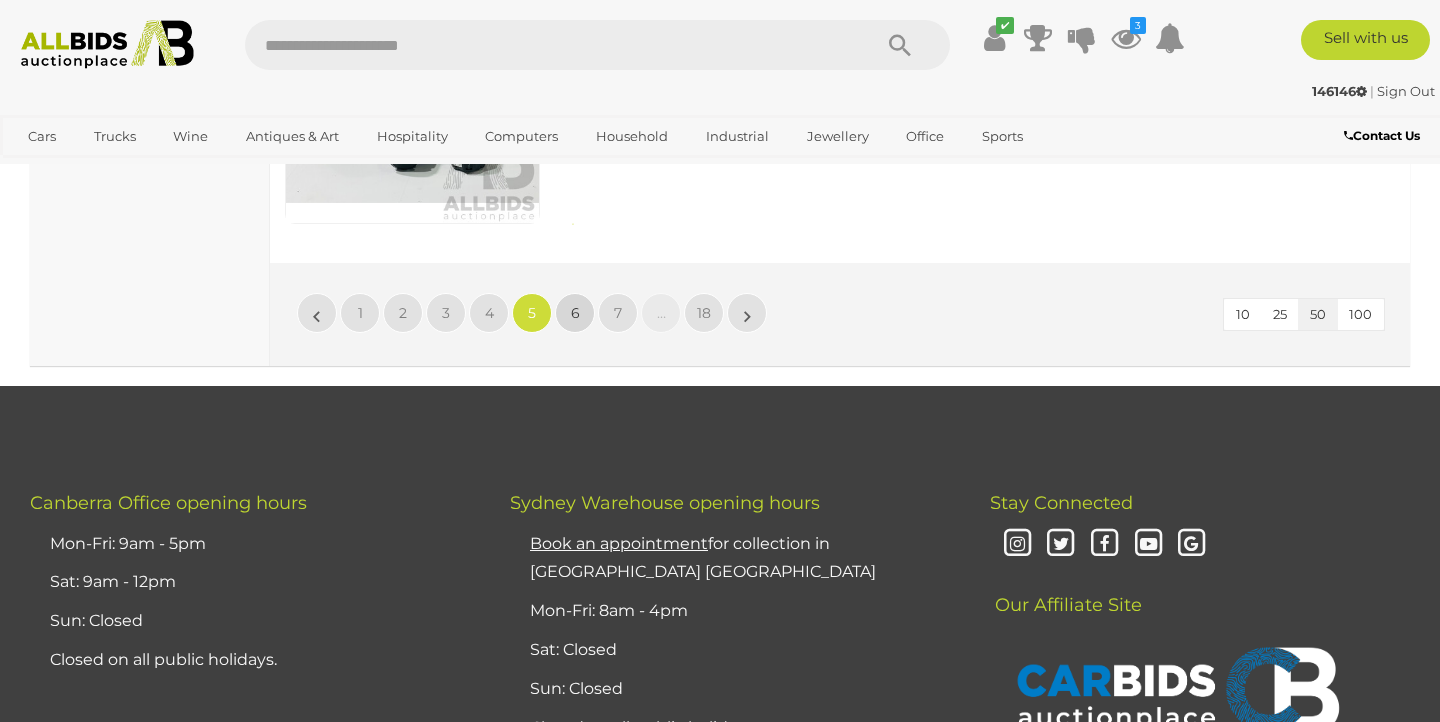 click on "6" at bounding box center (575, 313) 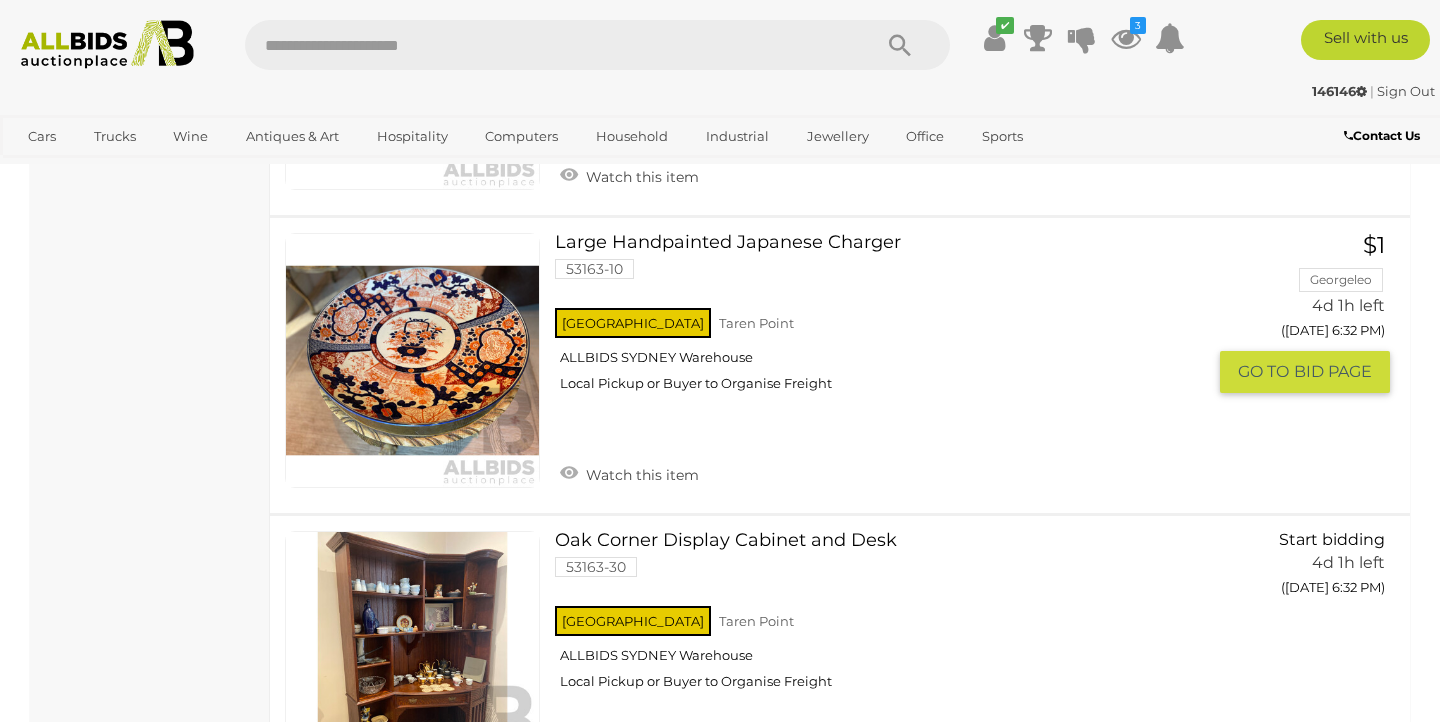 scroll, scrollTop: 7243, scrollLeft: 0, axis: vertical 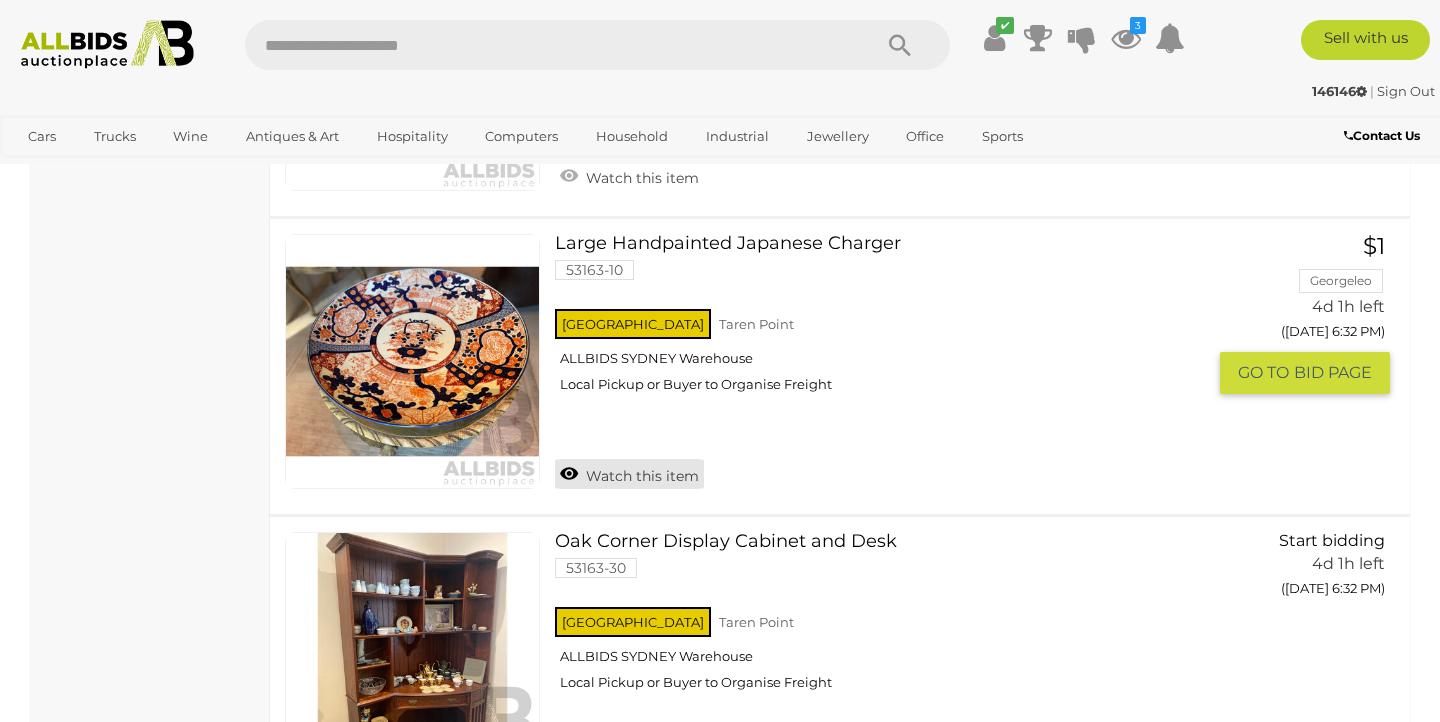 click on "Watch this item" at bounding box center [629, 474] 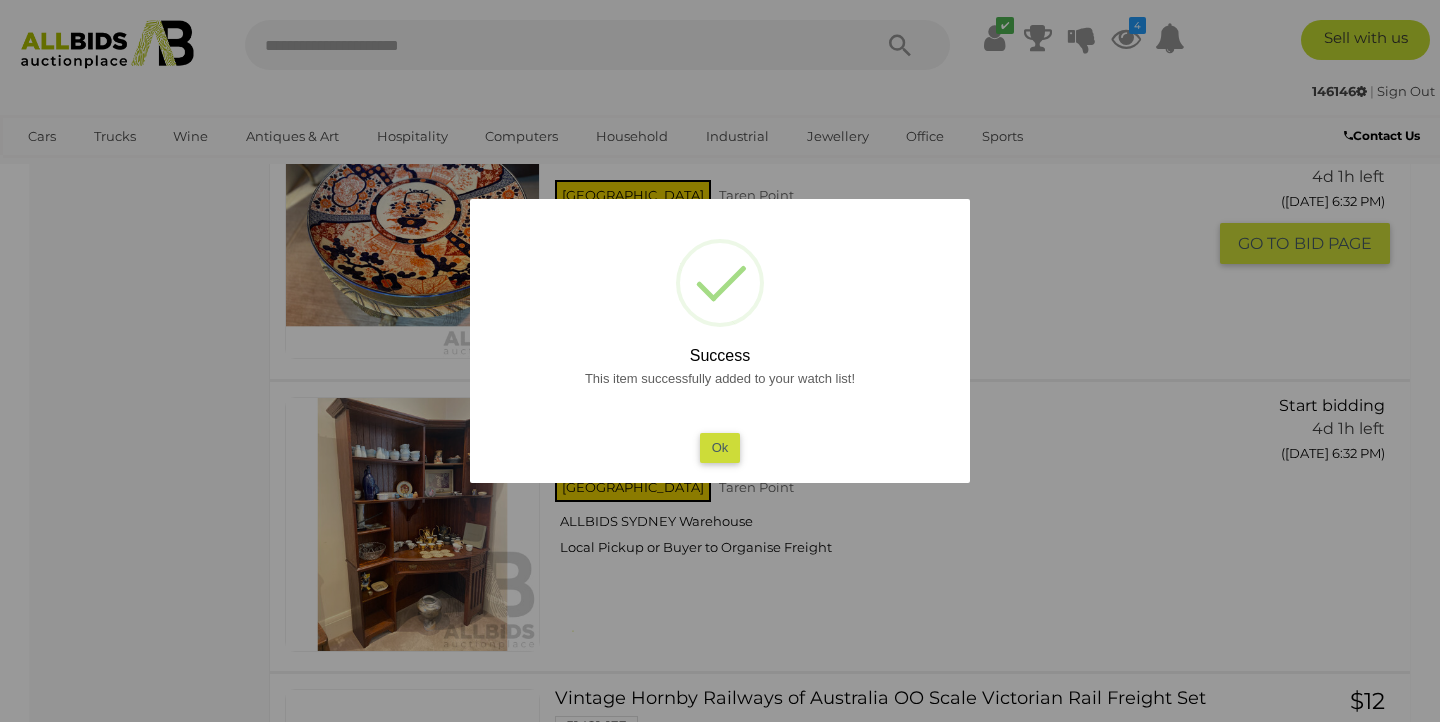 scroll, scrollTop: 7252, scrollLeft: 0, axis: vertical 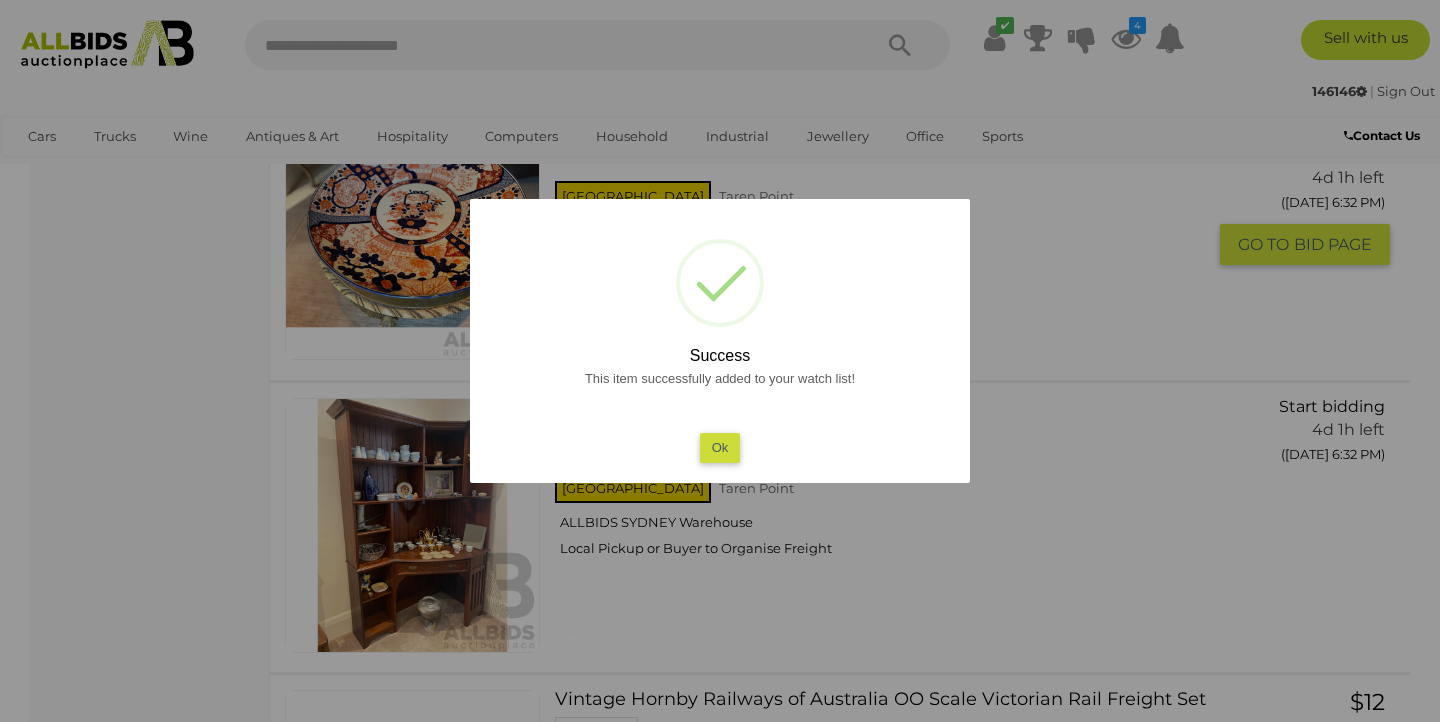 click on "Ok" at bounding box center (720, 447) 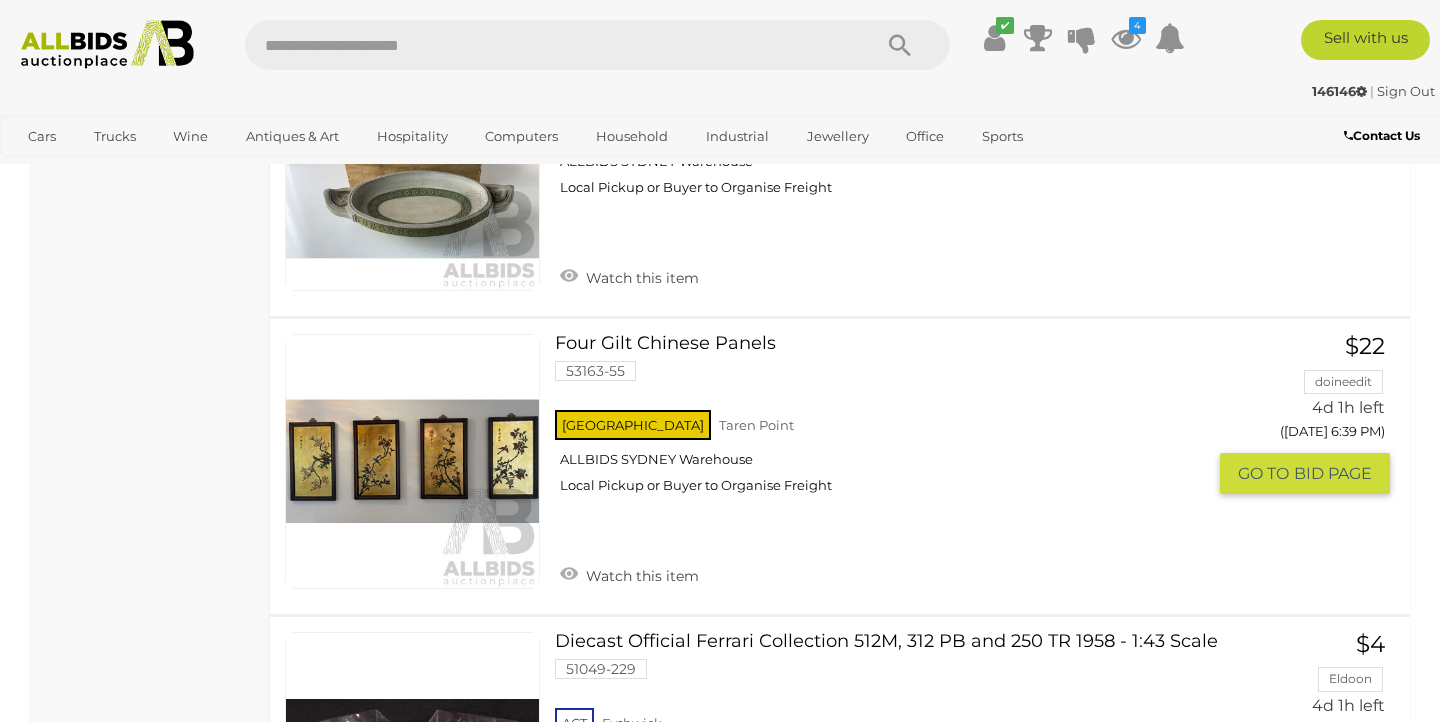 scroll, scrollTop: 13638, scrollLeft: 0, axis: vertical 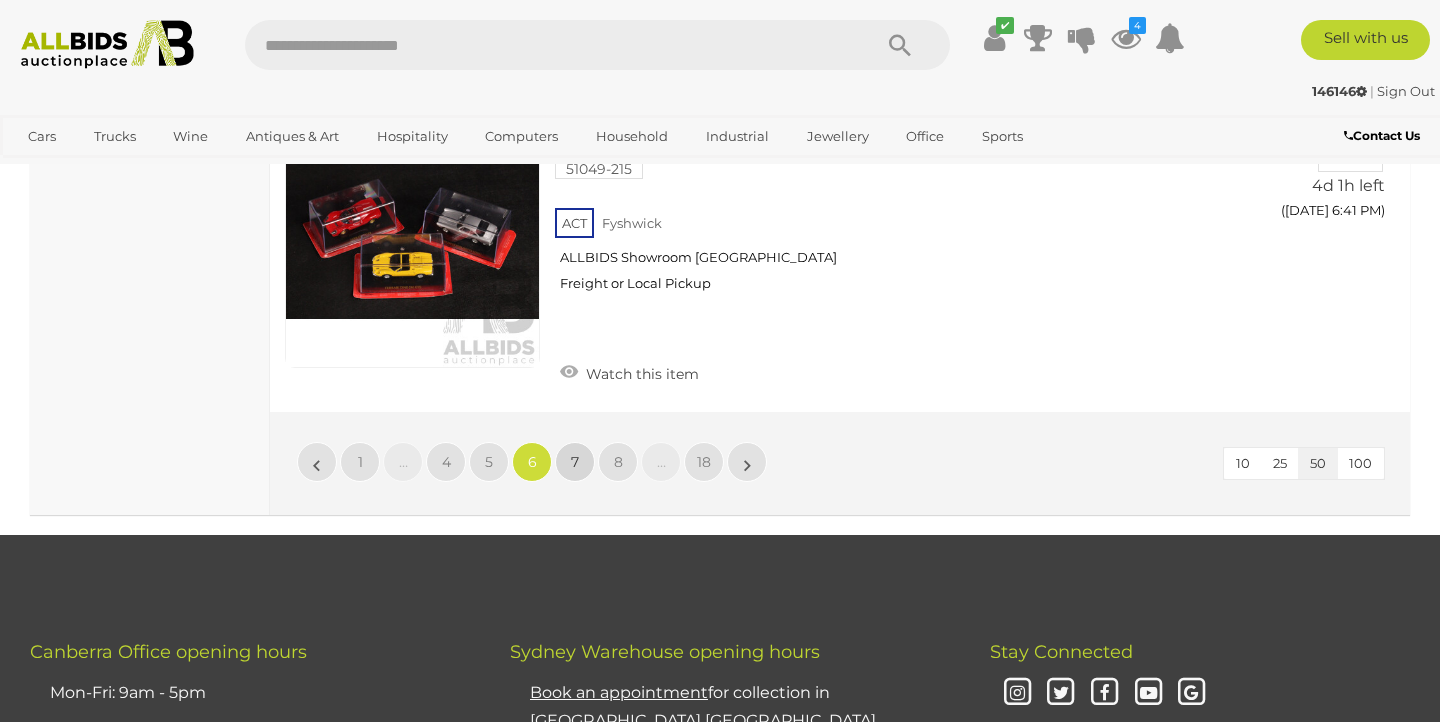 click on "7" at bounding box center (575, 462) 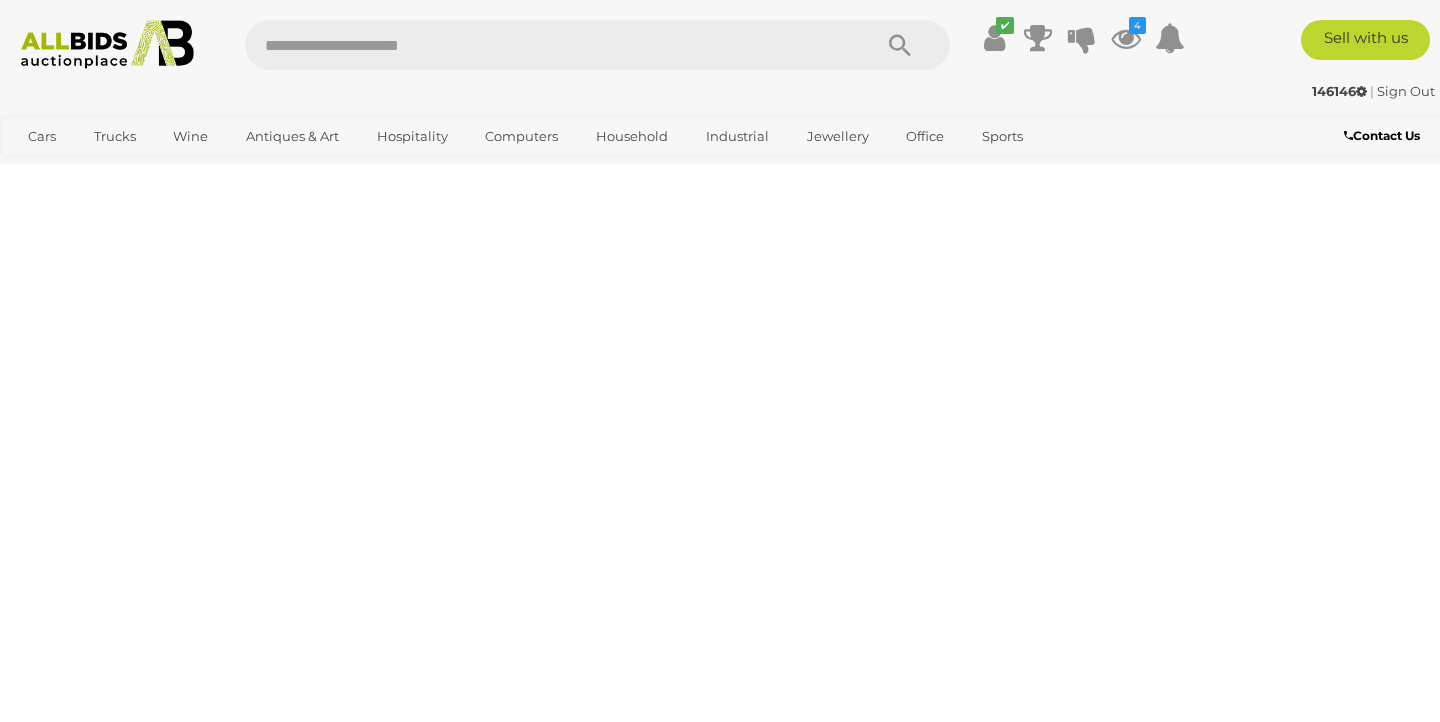 scroll, scrollTop: 446, scrollLeft: 0, axis: vertical 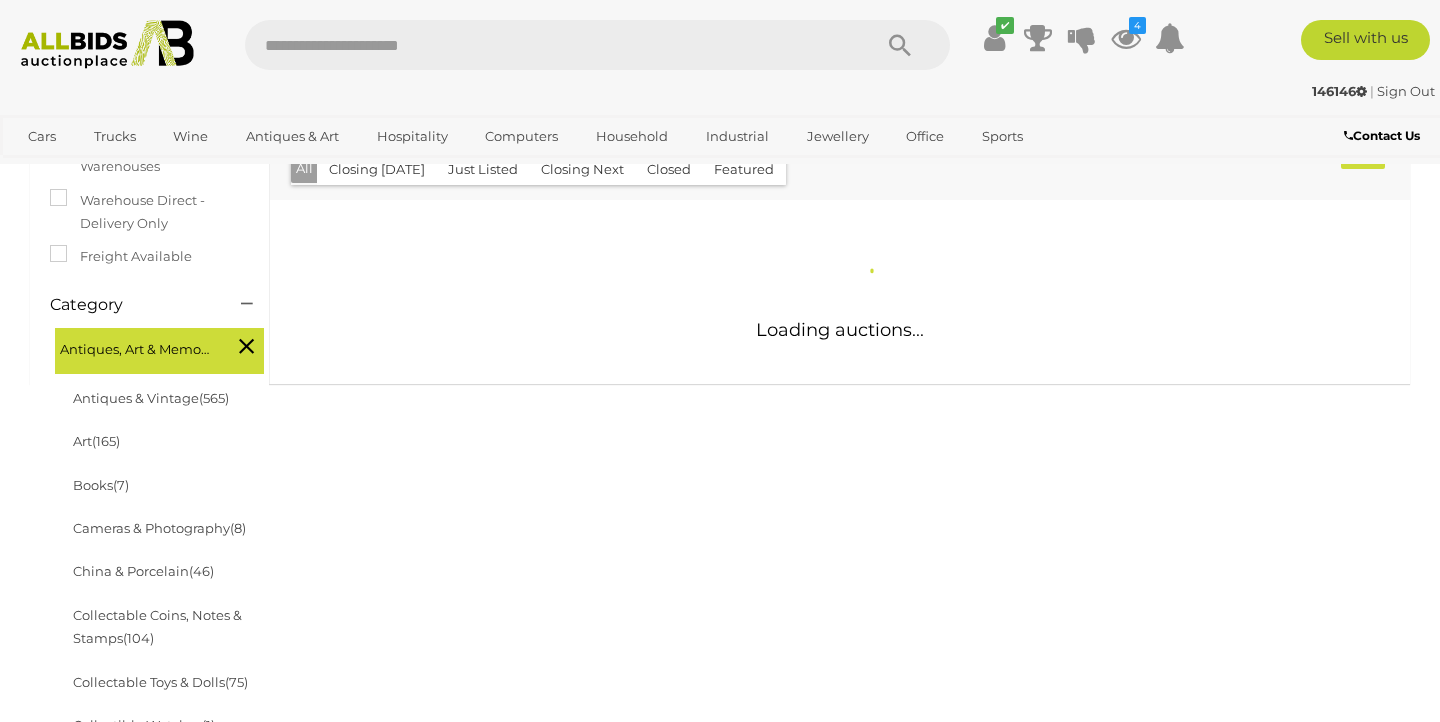 click on "Antique & Arts Online Auction In Australia
Alert this sale
Location" at bounding box center (720, 655) 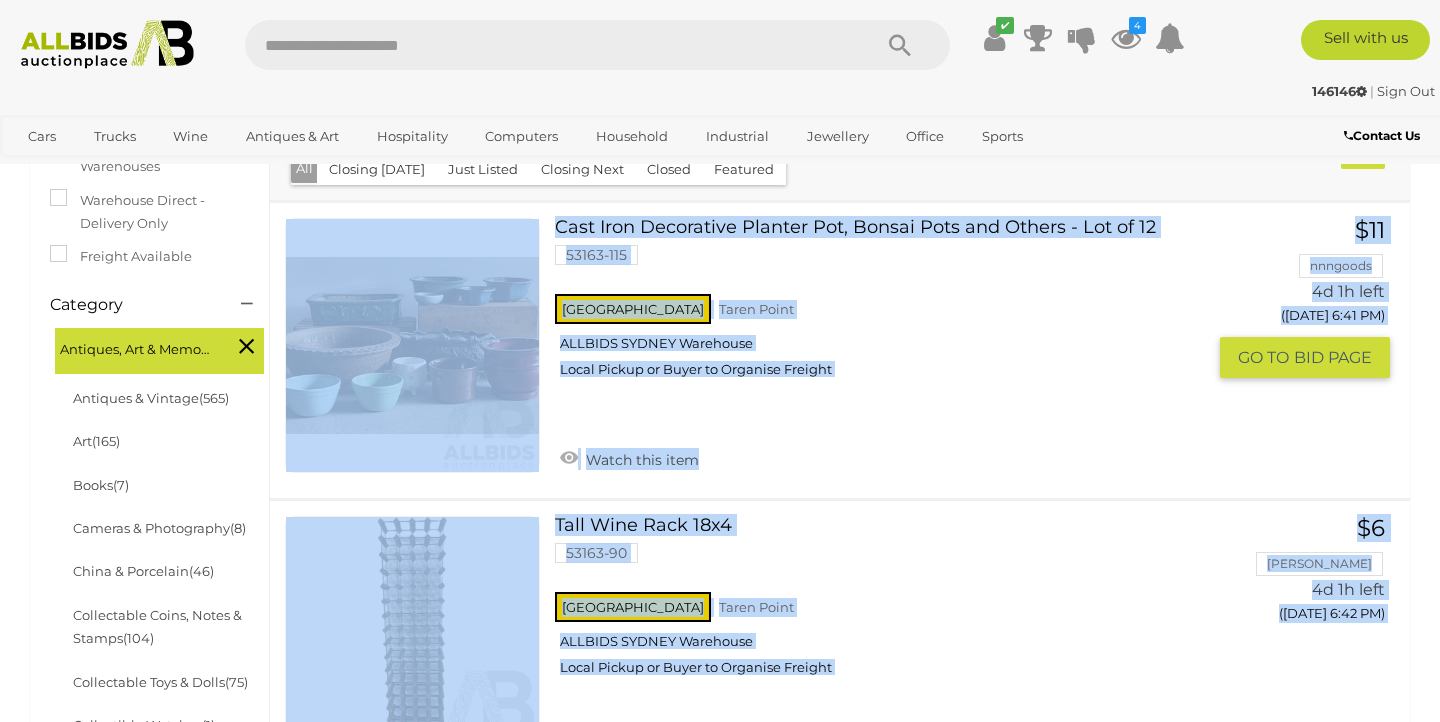 click on "NSW
Taren Point
ALLBIDS SYDNEY Warehouse
Local Pickup or Buyer to Organise Freight" at bounding box center [880, 341] 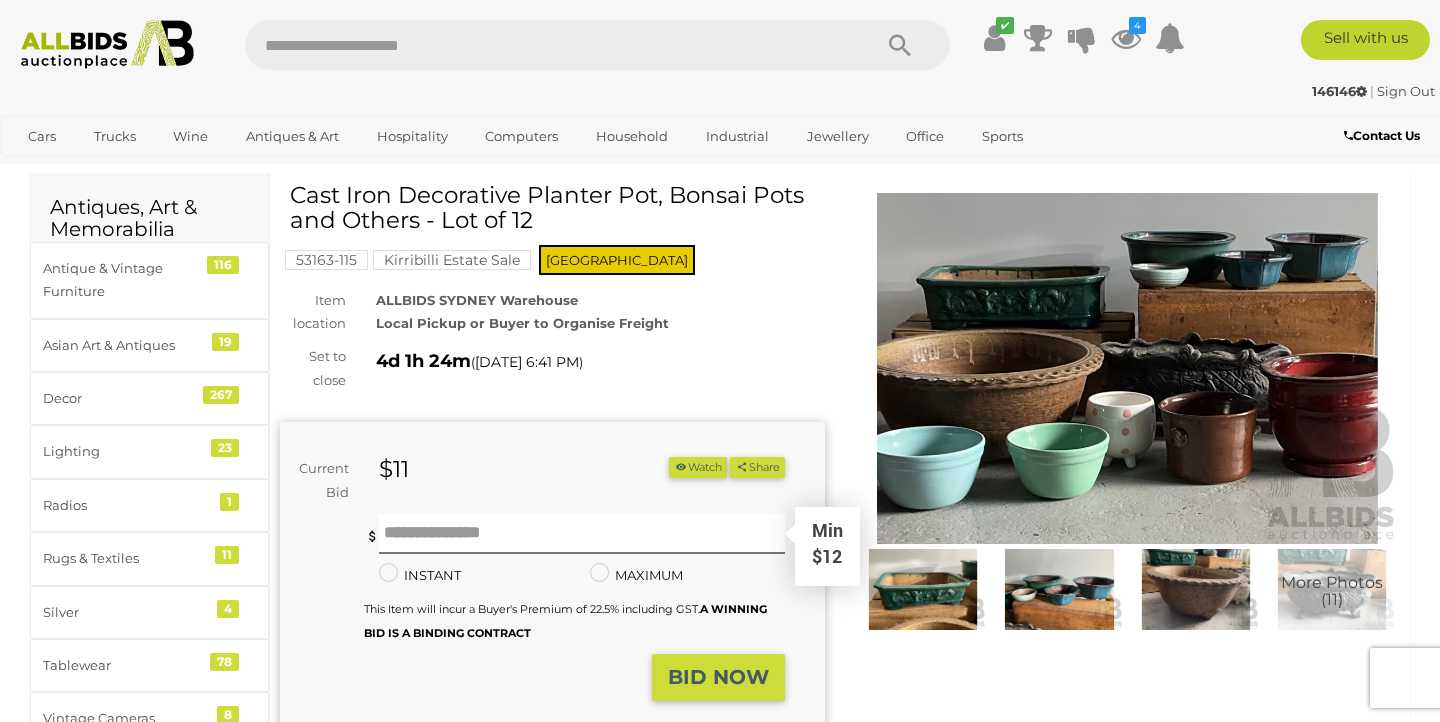 scroll, scrollTop: 0, scrollLeft: 0, axis: both 